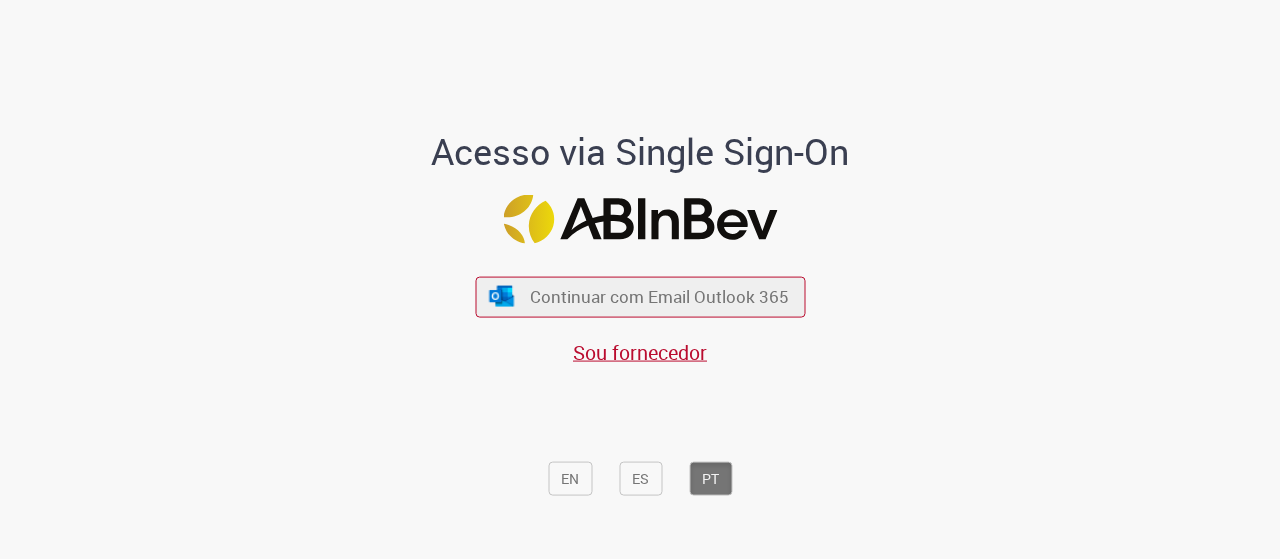 scroll, scrollTop: 0, scrollLeft: 0, axis: both 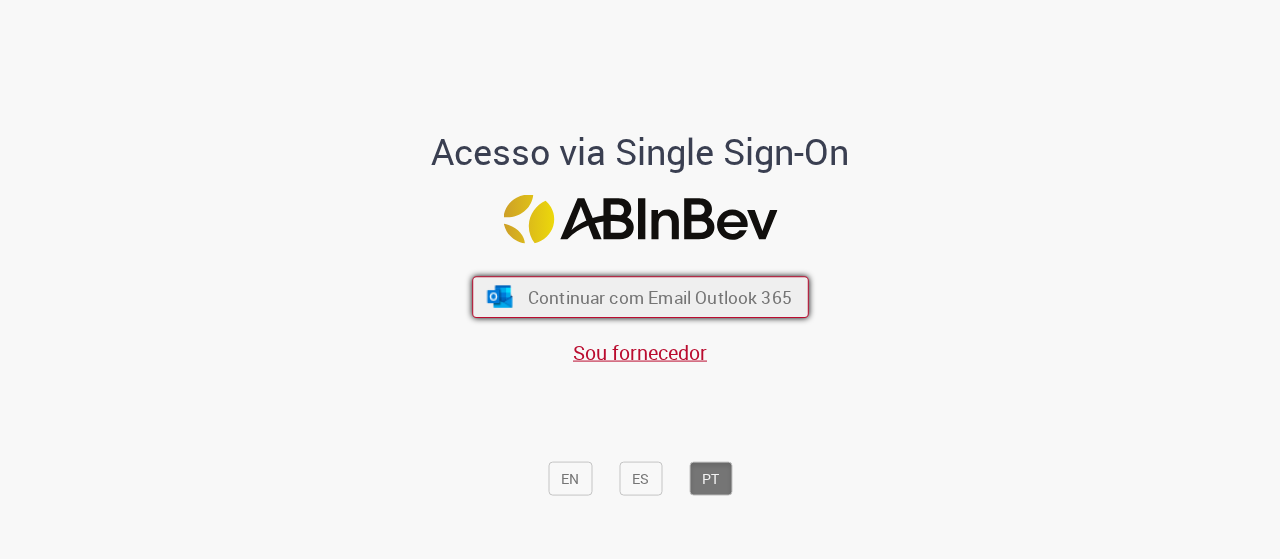 click on "Continuar com Email Outlook 365" at bounding box center [659, 296] 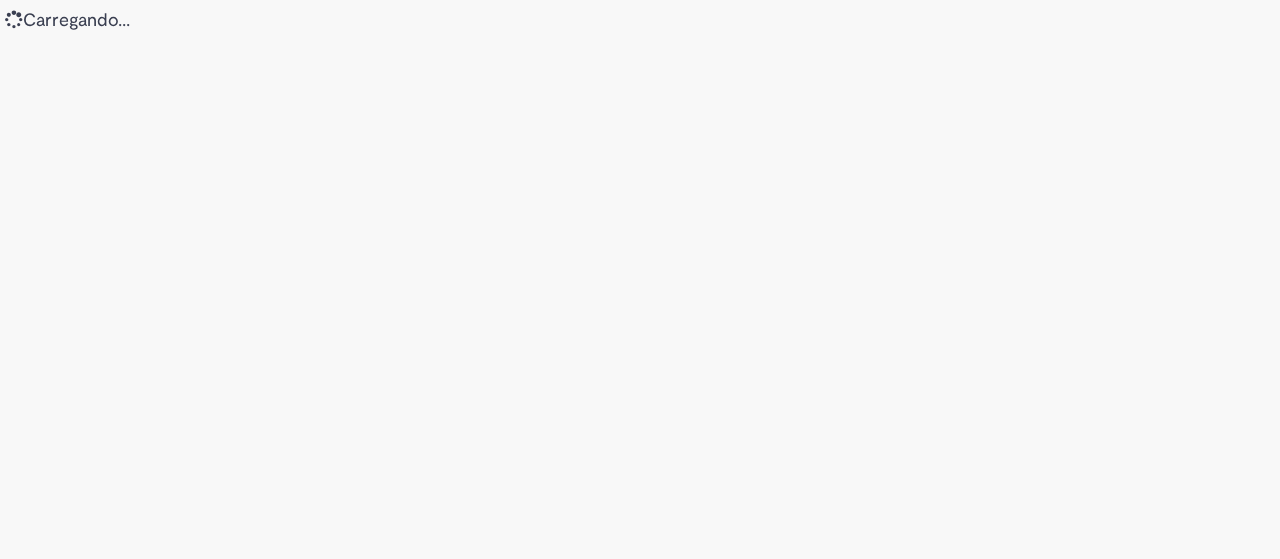 scroll, scrollTop: 0, scrollLeft: 0, axis: both 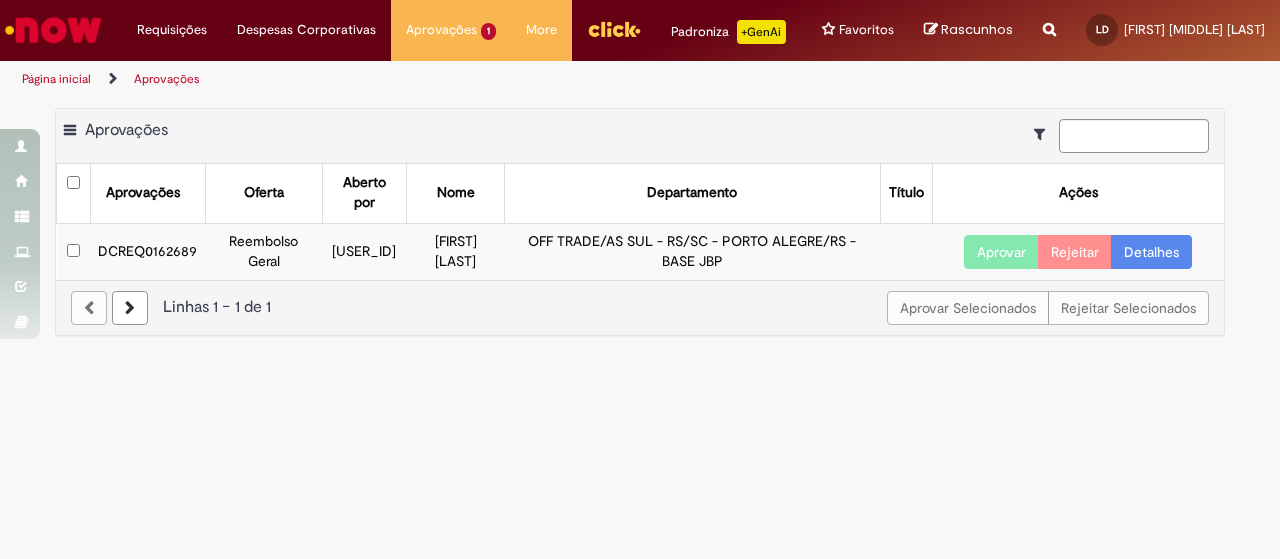 click on "Aprovar" at bounding box center [1001, 252] 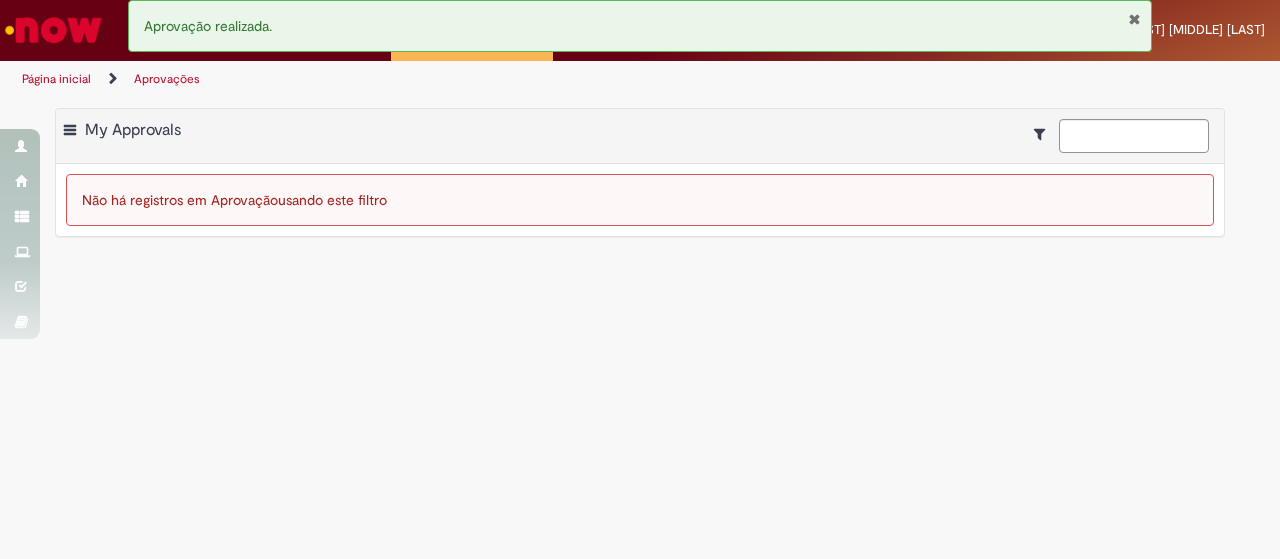 click on "Aprovações
Exportar como PDF Exportar como Excel Exportar como CSV
My Approvals
Não há registros em Aprovação  usando este filtro" at bounding box center [640, 328] 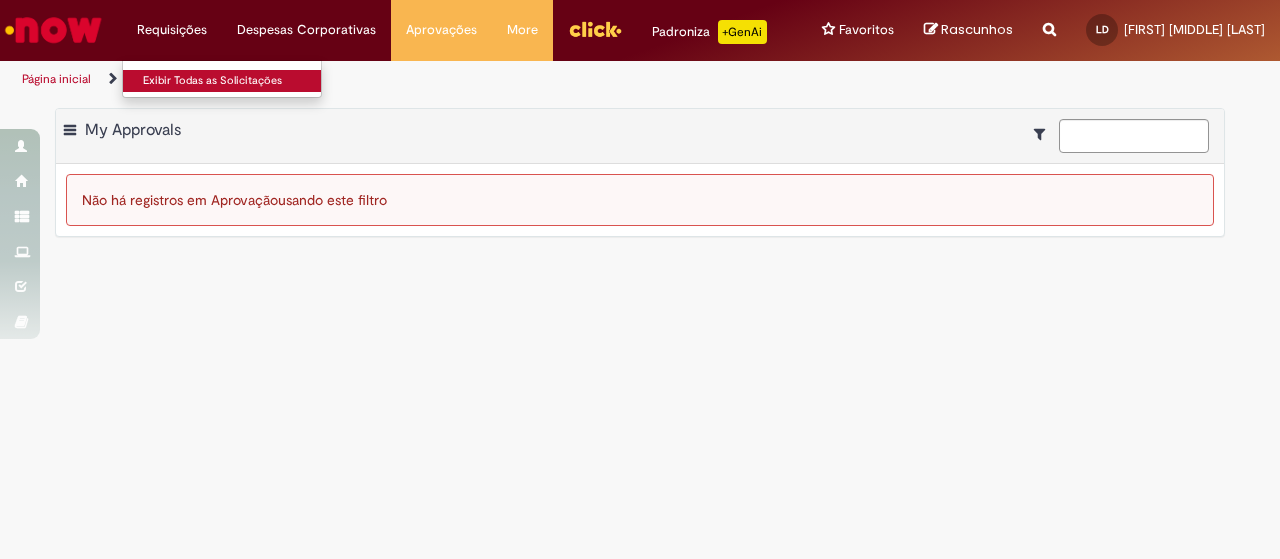click on "Exibir Todas as Solicitações" at bounding box center [233, 81] 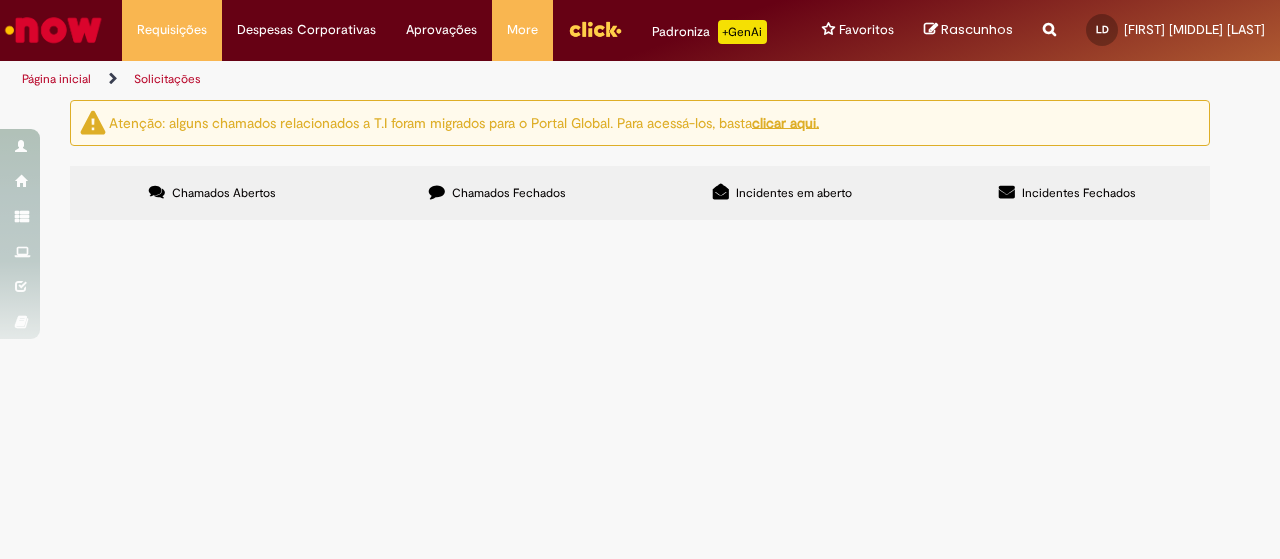 click on "Chamados Fechados" at bounding box center [509, 193] 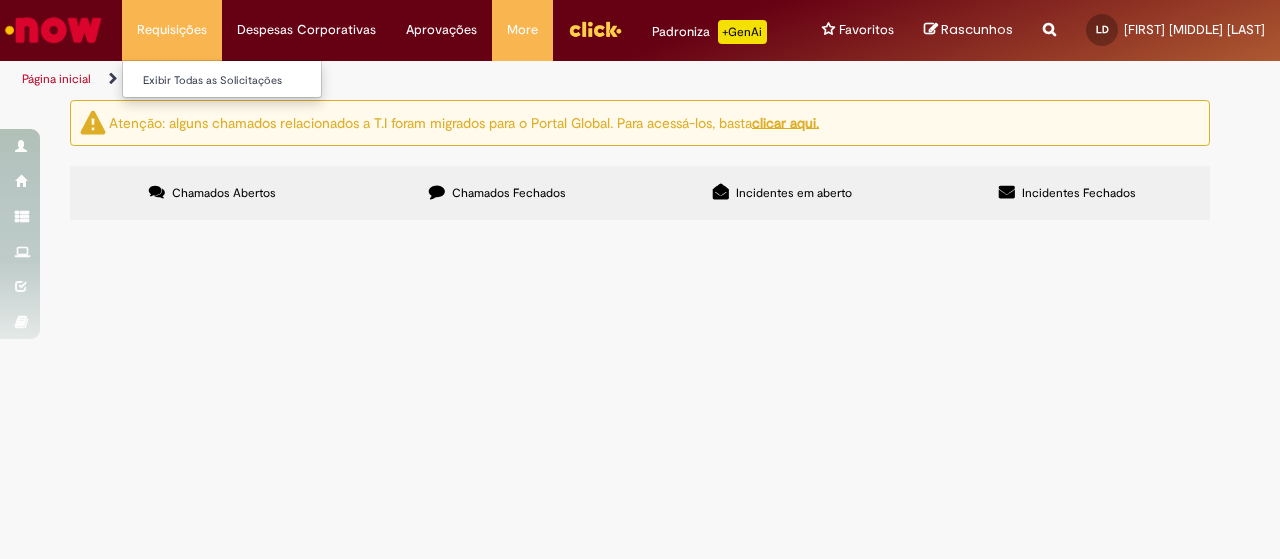 click on "Requisições
Exibir Todas as Solicitações" at bounding box center (172, 30) 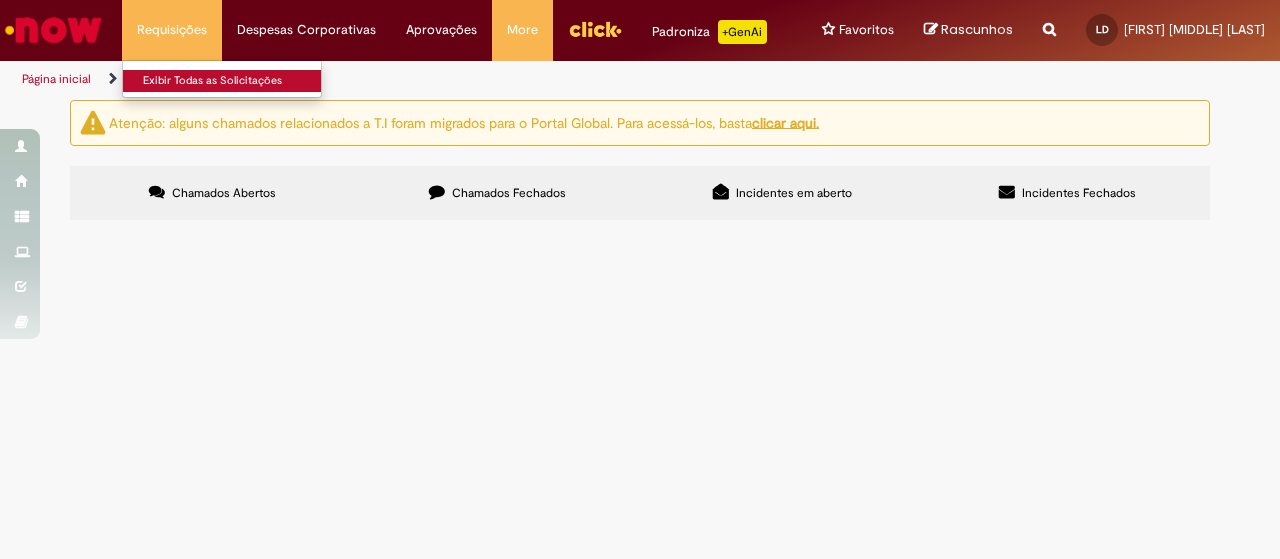 click on "Exibir Todas as Solicitações" at bounding box center (233, 81) 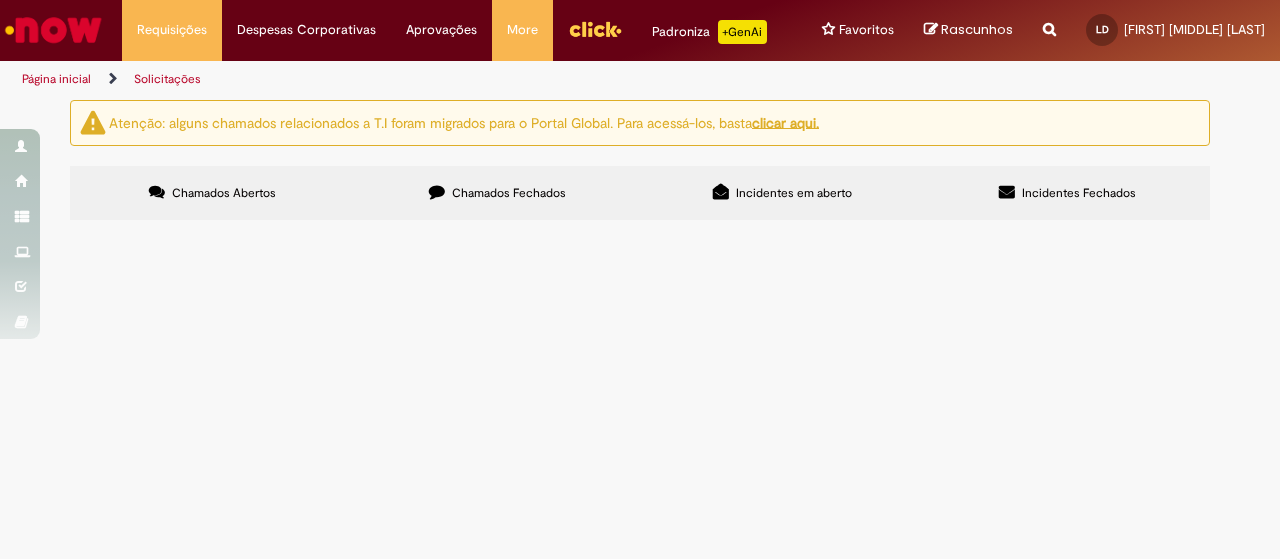 click at bounding box center (53, 30) 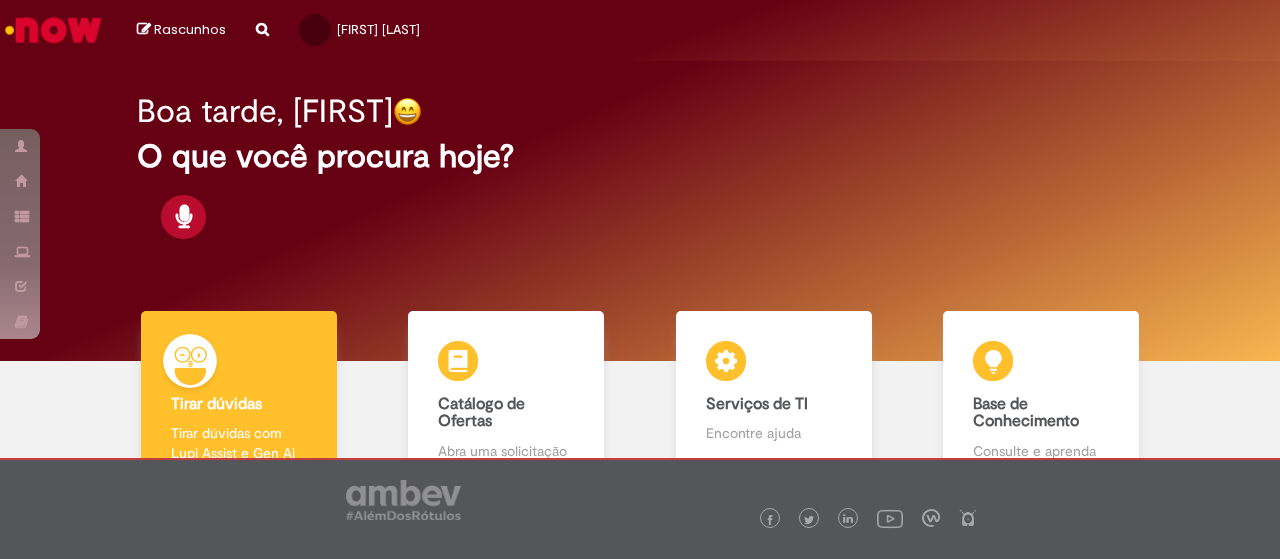 scroll, scrollTop: 0, scrollLeft: 0, axis: both 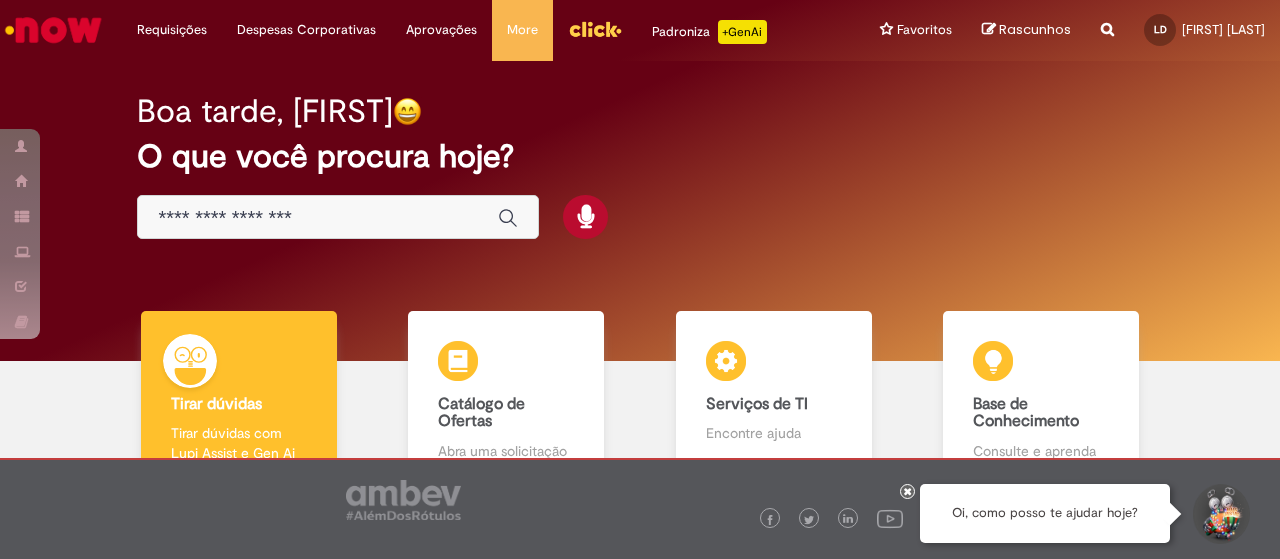 click at bounding box center [318, 218] 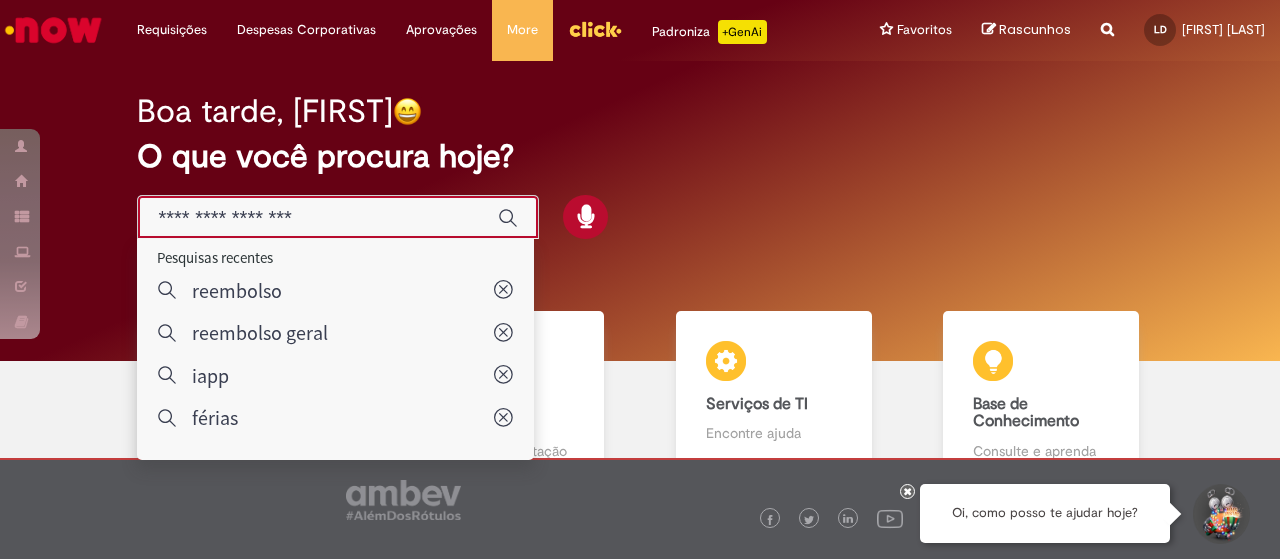 type on "**********" 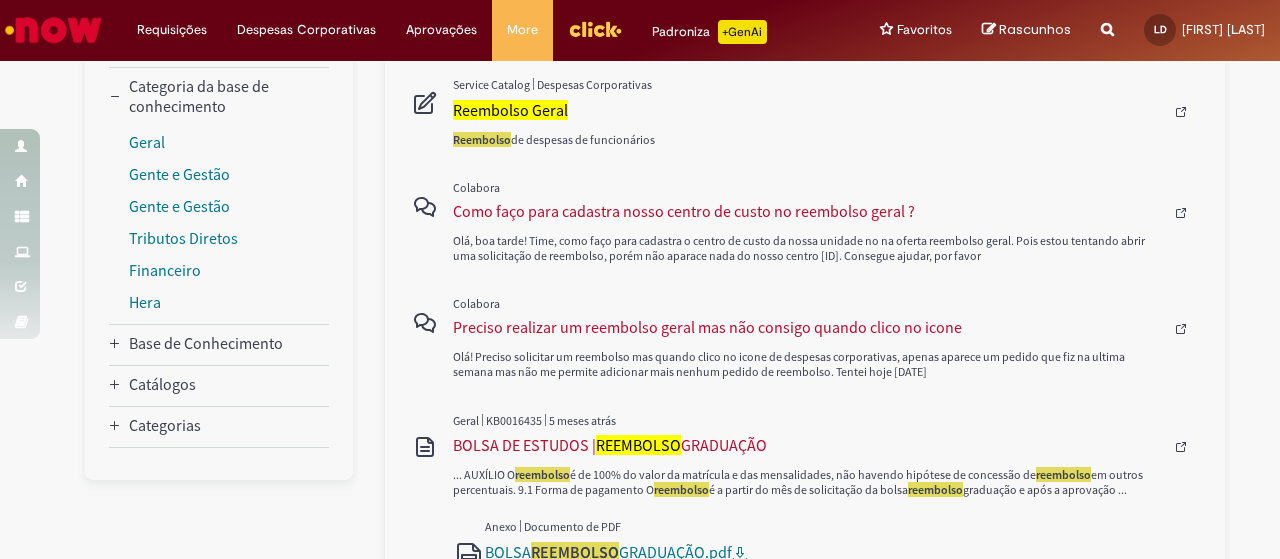 scroll, scrollTop: 100, scrollLeft: 0, axis: vertical 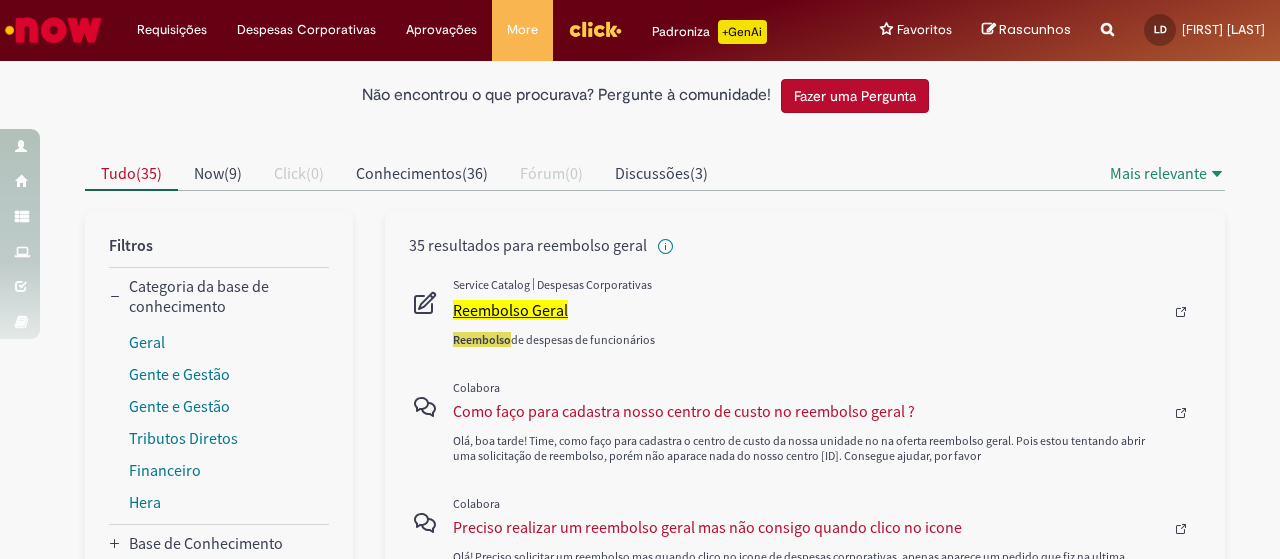 click on "Reembolso Geral" at bounding box center (510, 310) 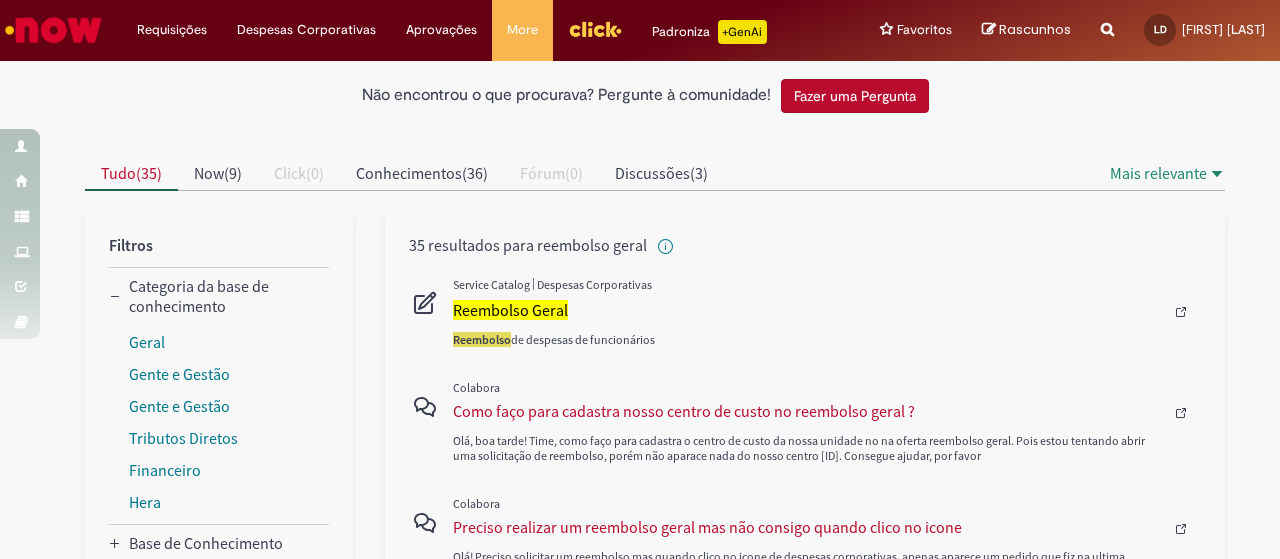 scroll, scrollTop: 0, scrollLeft: 0, axis: both 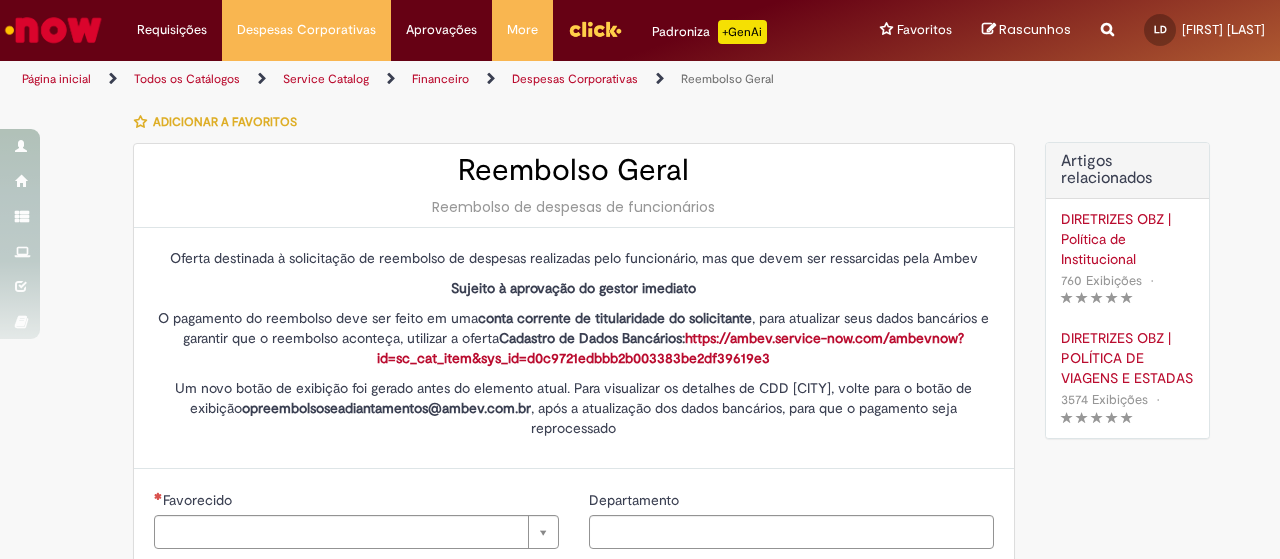 type on "********" 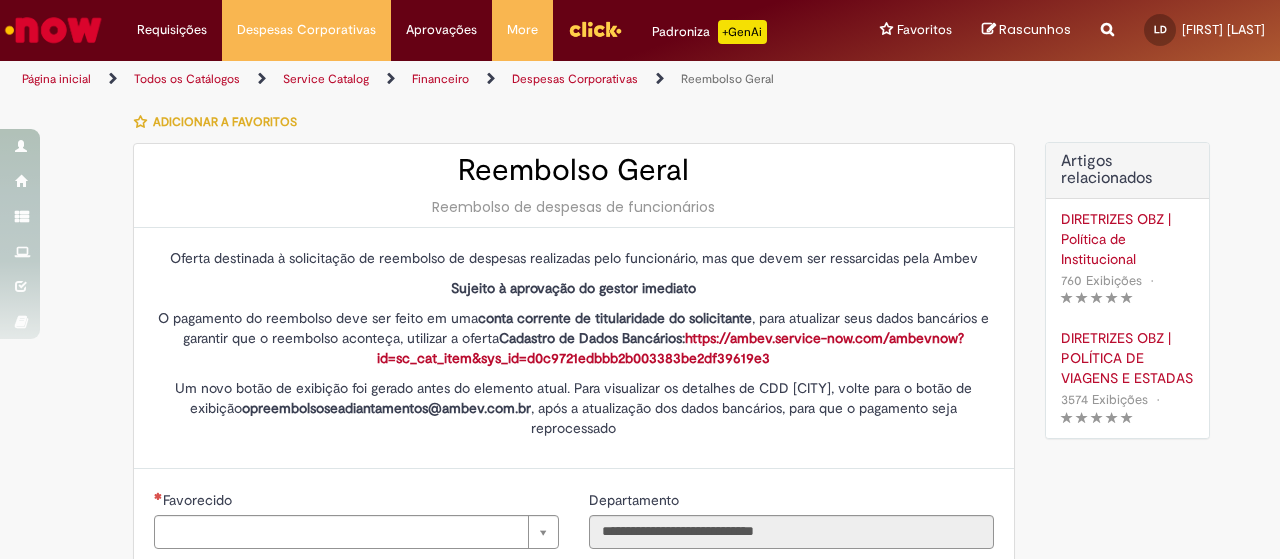 type on "**********" 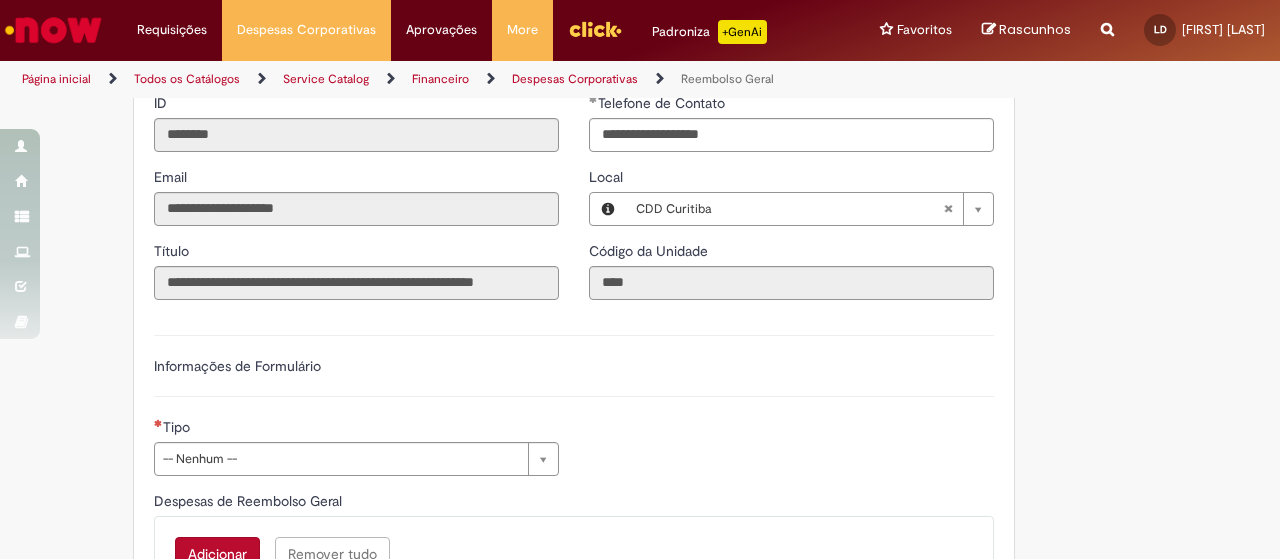 scroll, scrollTop: 500, scrollLeft: 0, axis: vertical 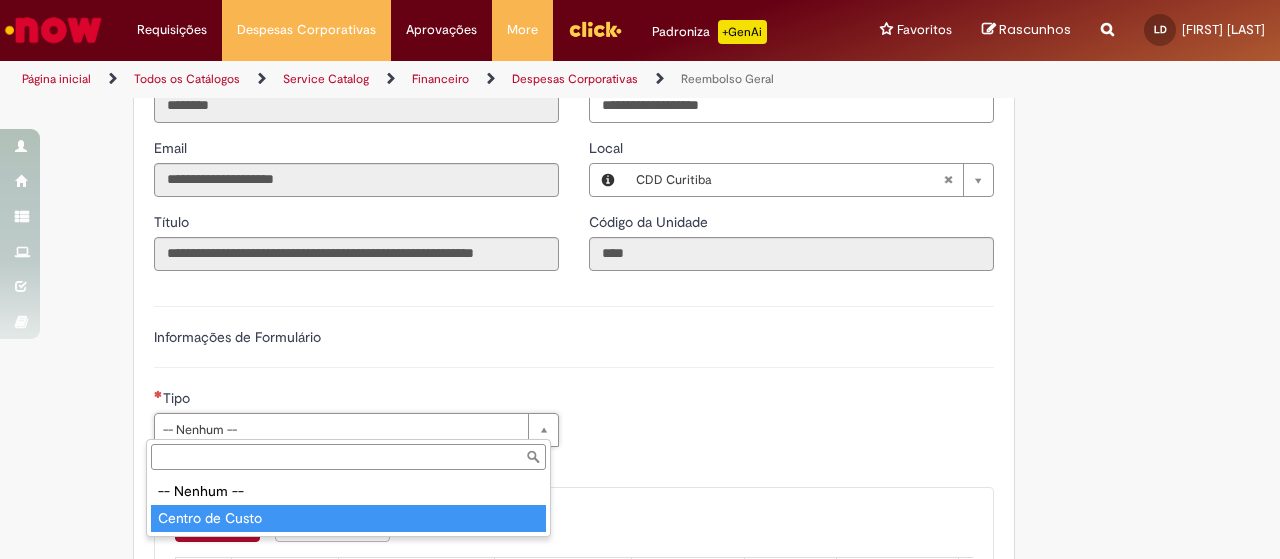 type on "**********" 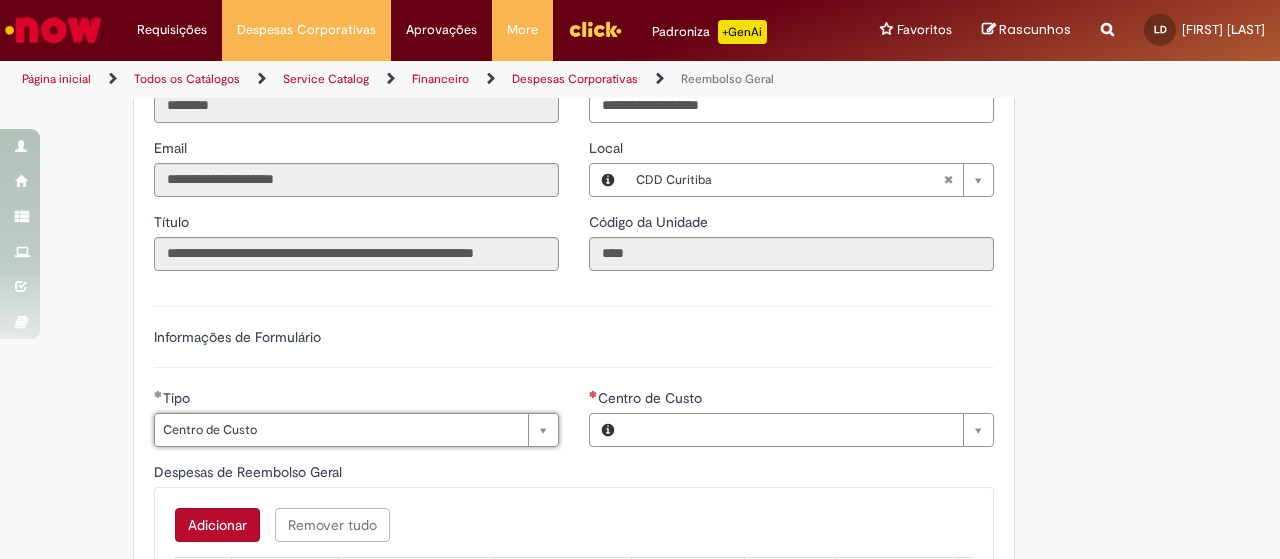 type on "**********" 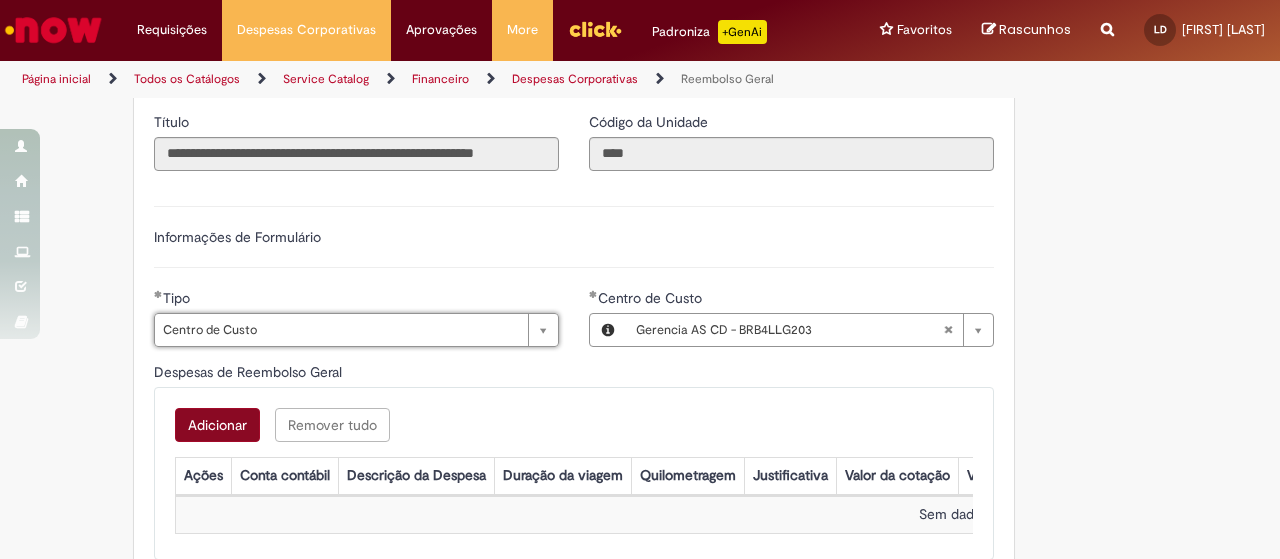 scroll, scrollTop: 700, scrollLeft: 0, axis: vertical 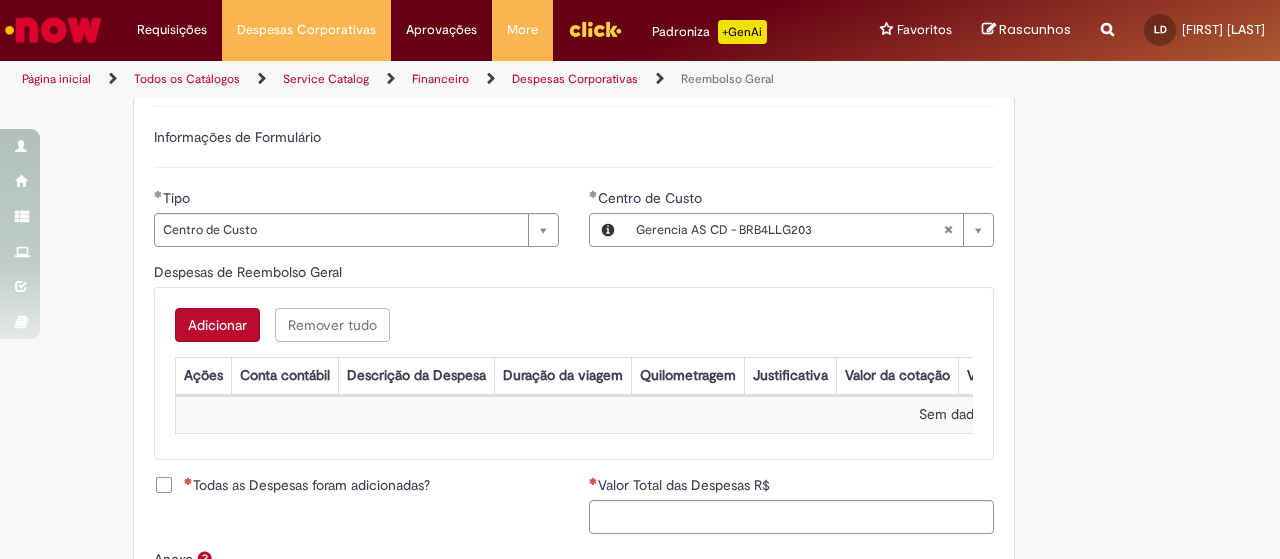 click on "Adicionar" at bounding box center (217, 325) 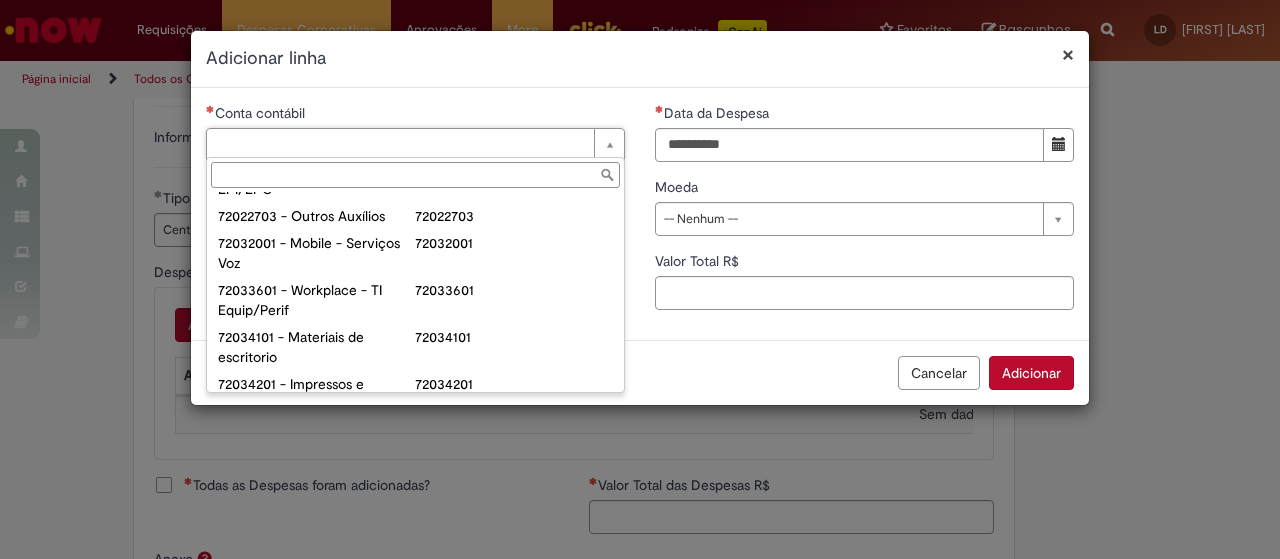 scroll, scrollTop: 174, scrollLeft: 0, axis: vertical 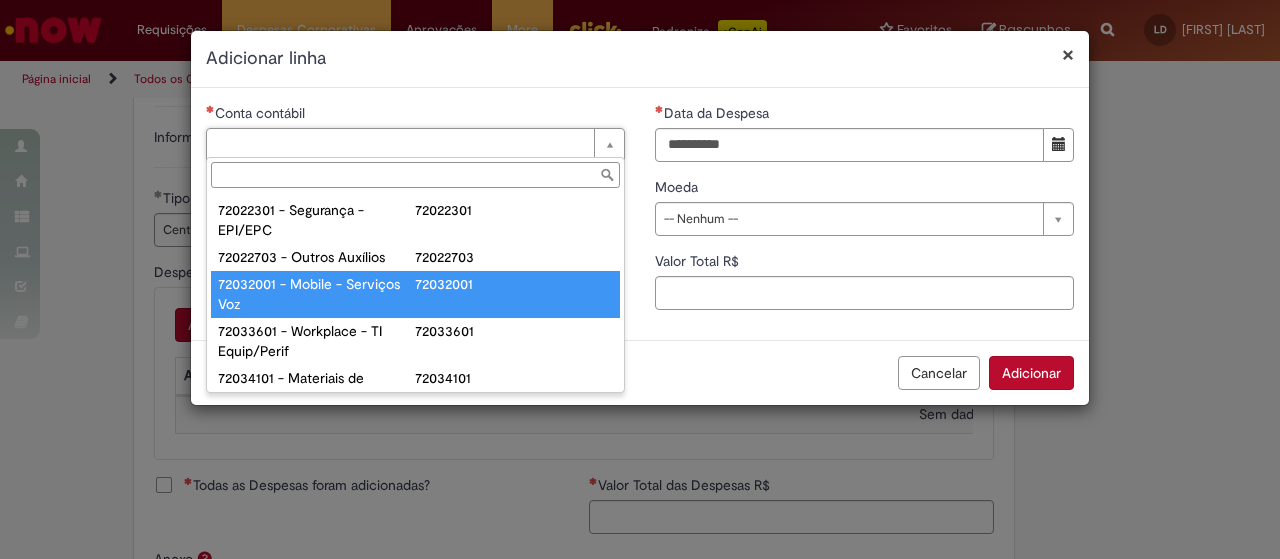 type on "**********" 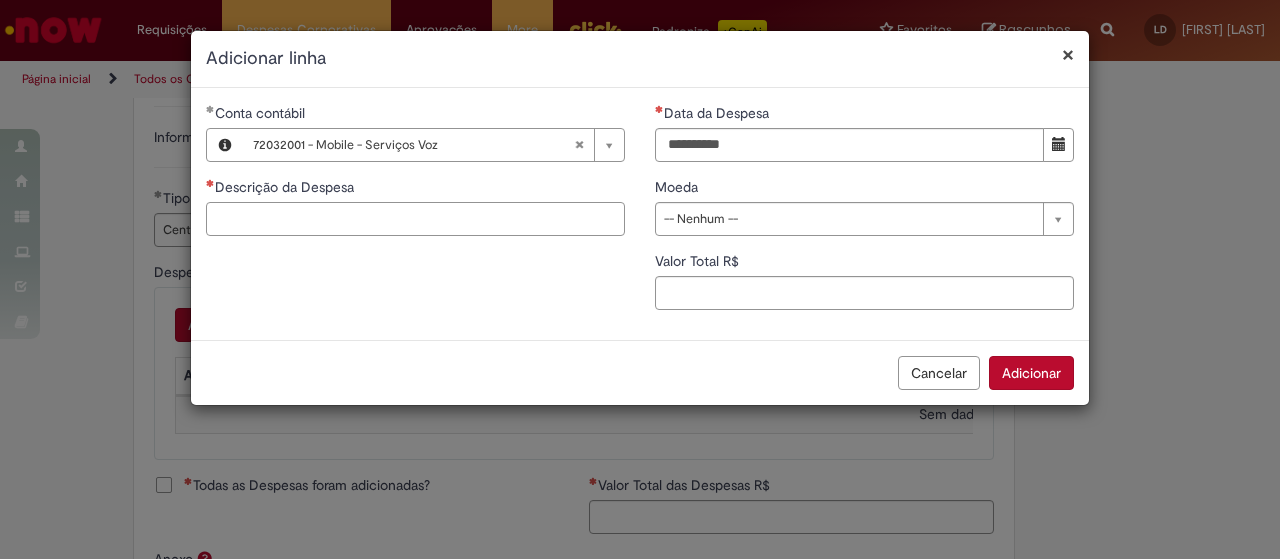 click on "Descrição da Despesa" at bounding box center [415, 219] 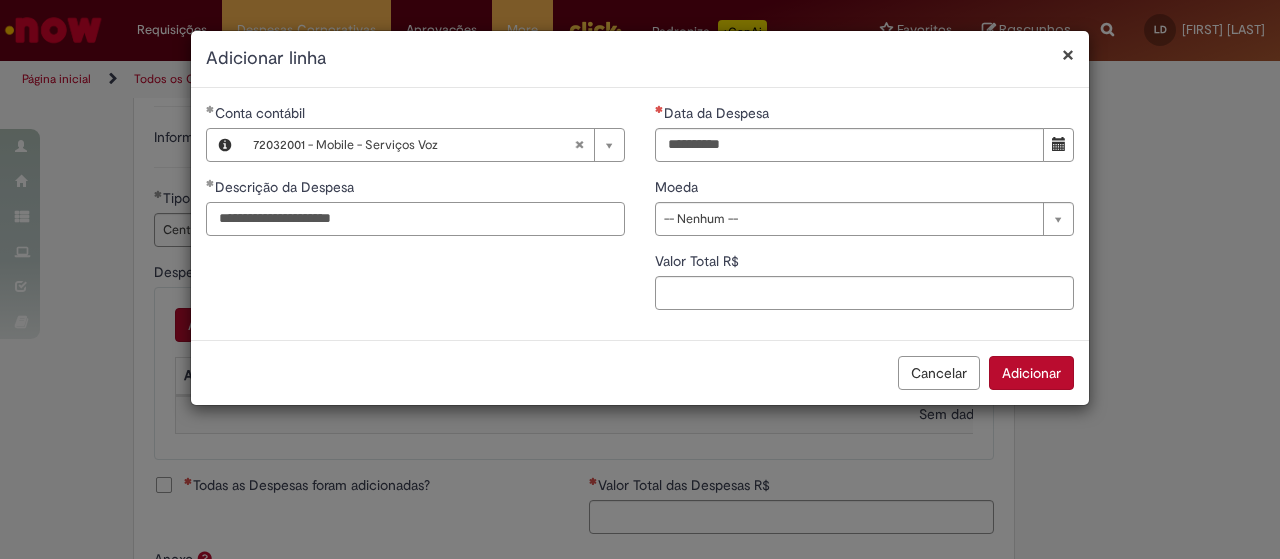 type on "**********" 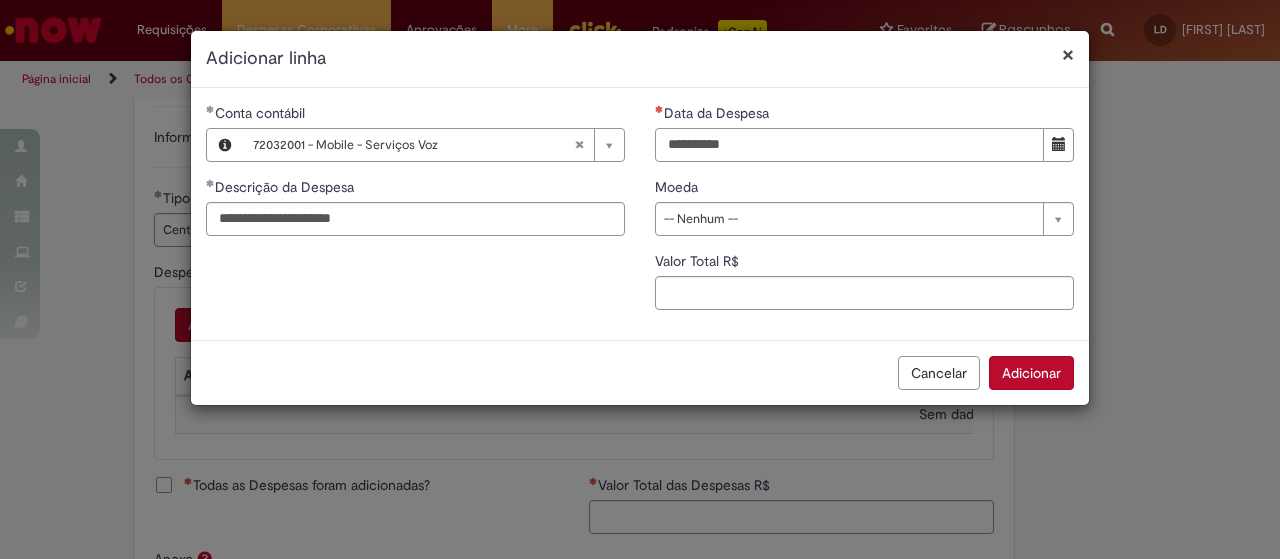 click on "Data da Despesa" at bounding box center (849, 145) 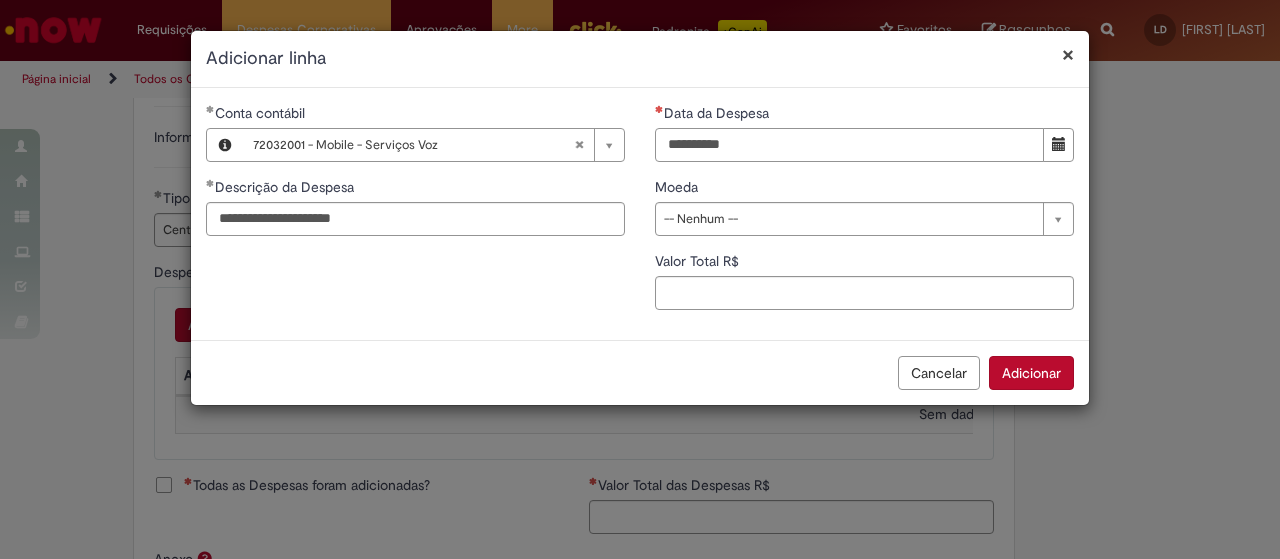 type on "**********" 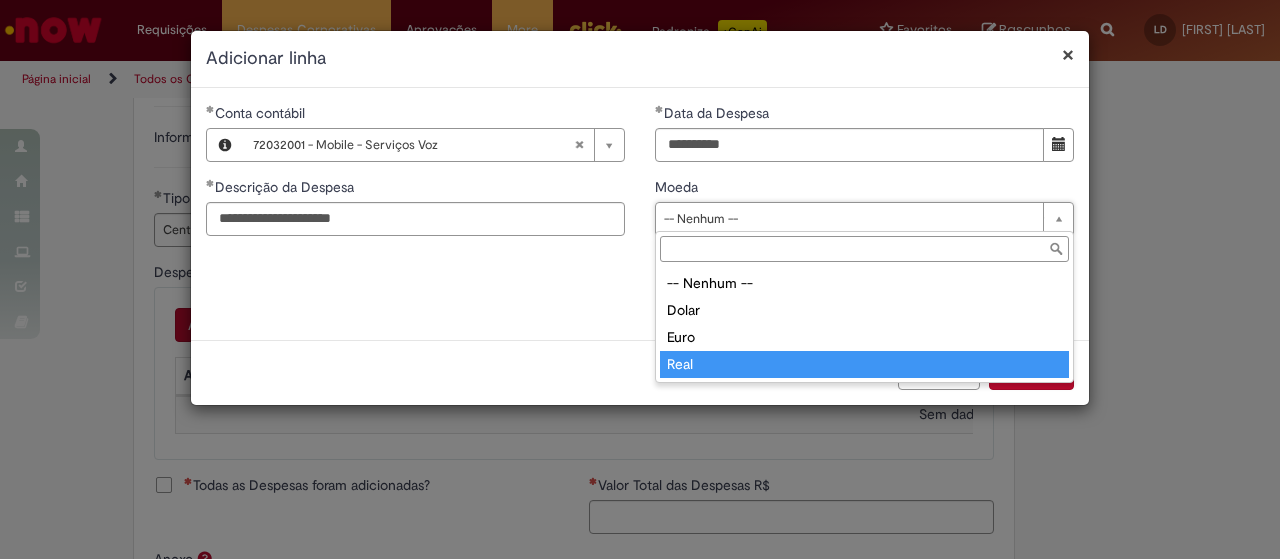 type on "****" 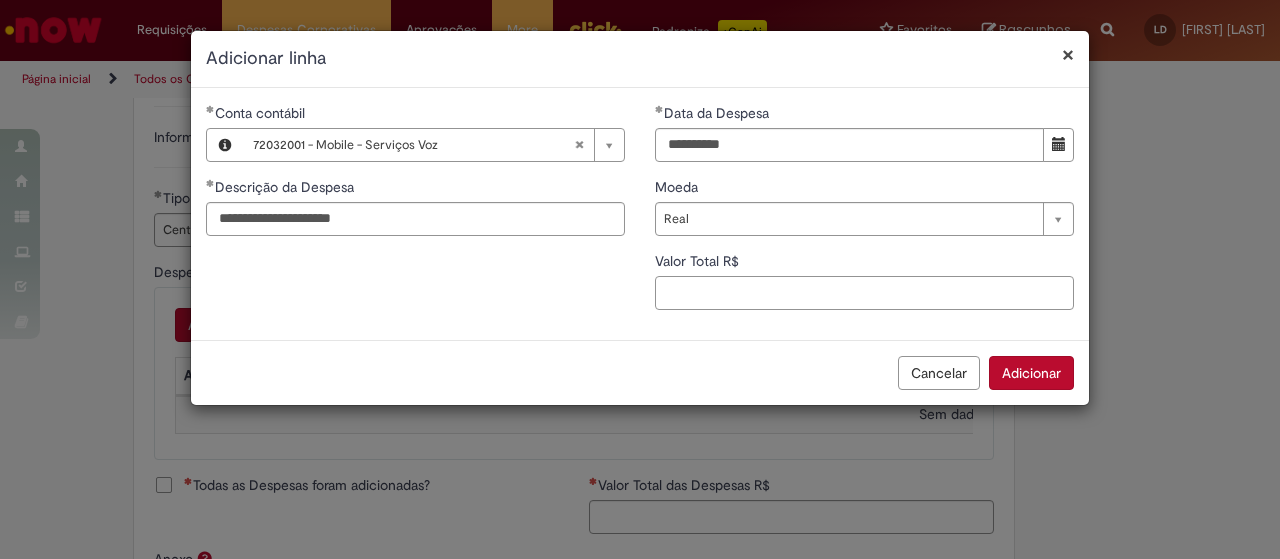 click on "Valor Total R$" at bounding box center [864, 293] 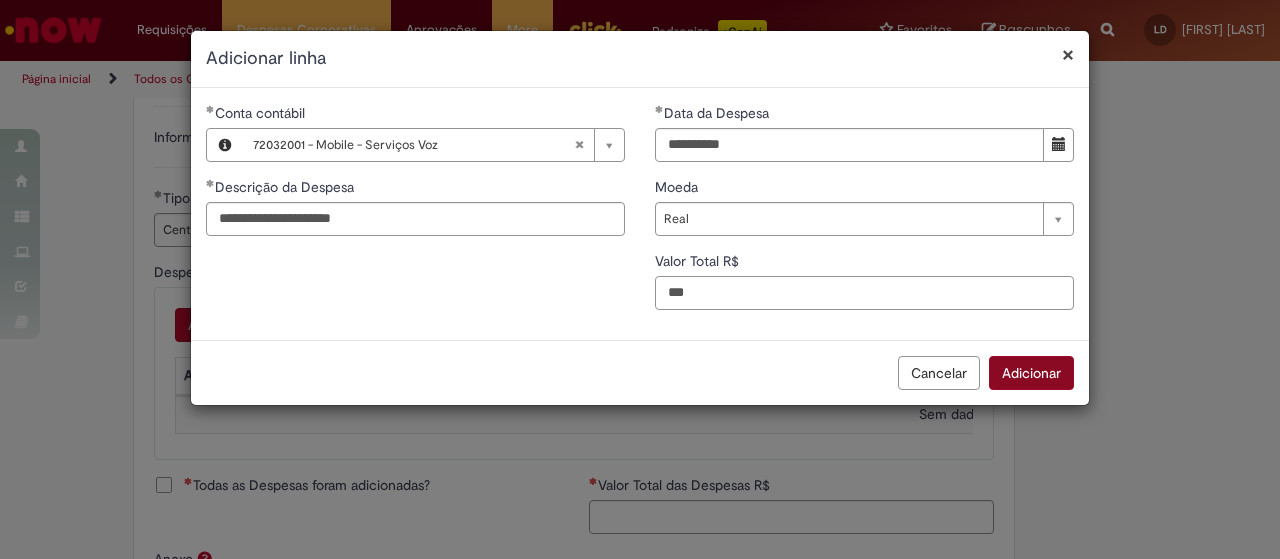 type on "***" 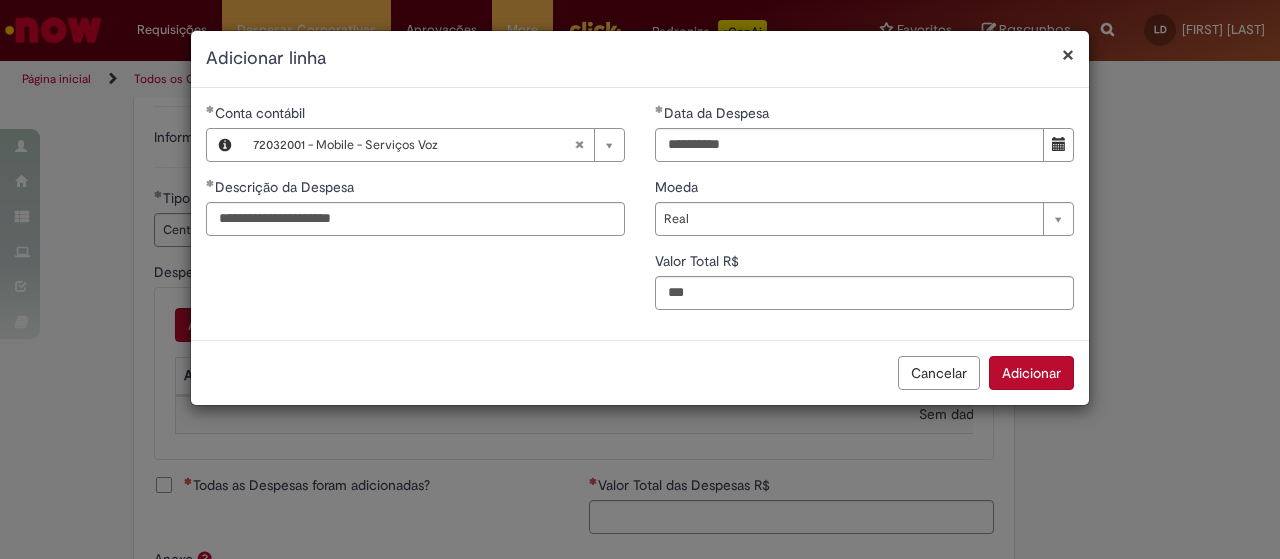 click on "Adicionar" at bounding box center (1031, 373) 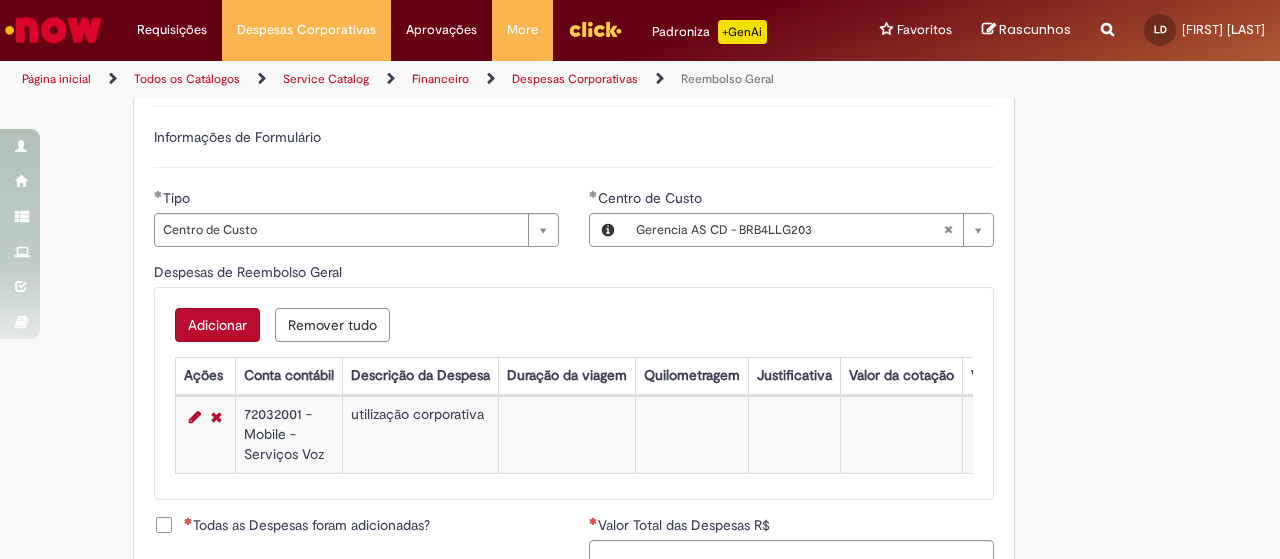 scroll, scrollTop: 800, scrollLeft: 0, axis: vertical 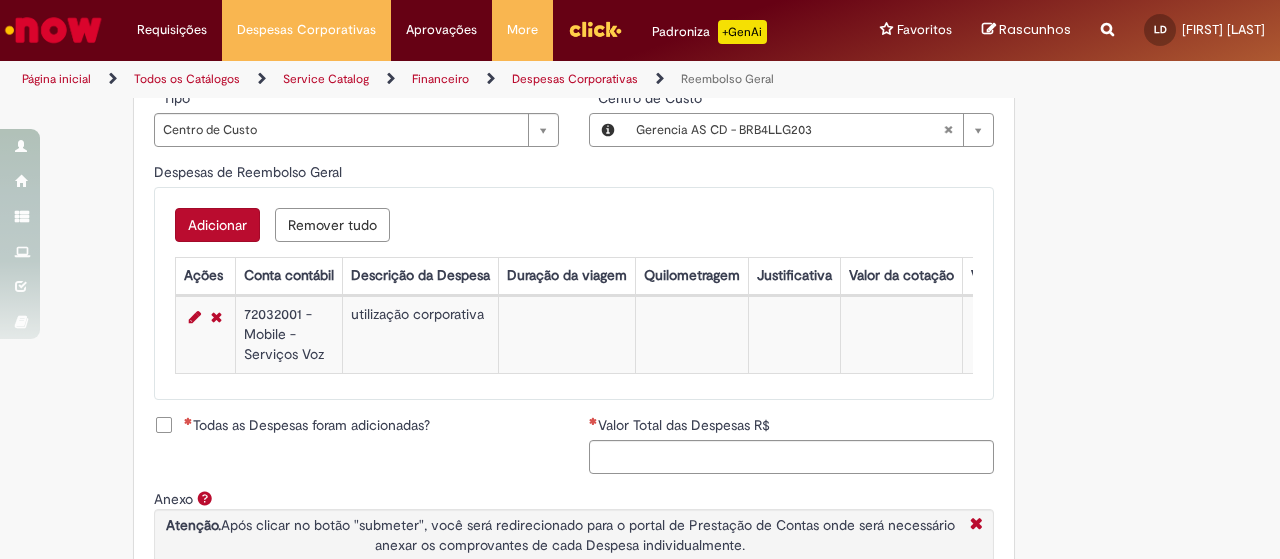 click on "Todas as Despesas foram adicionadas?" at bounding box center [307, 425] 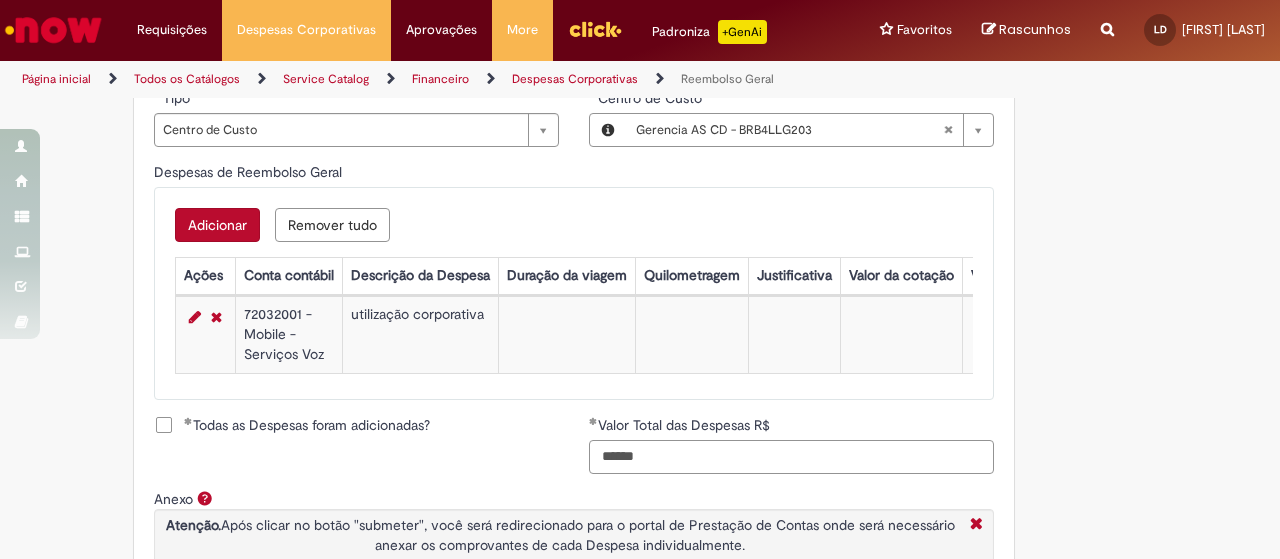 click on "******" at bounding box center (791, 457) 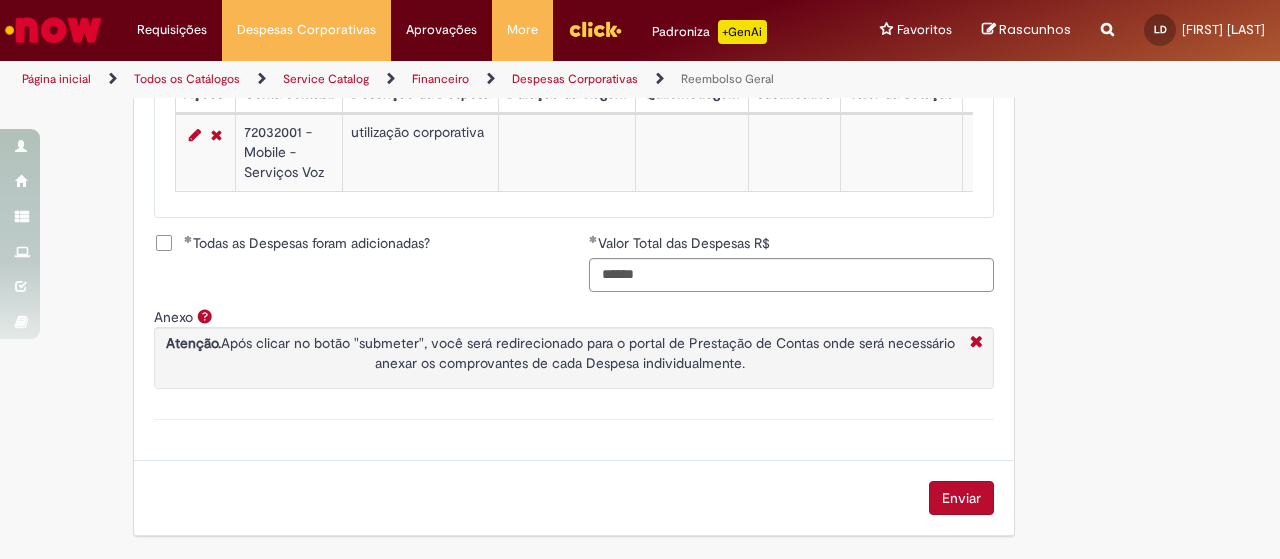 click on "Enviar" at bounding box center (961, 498) 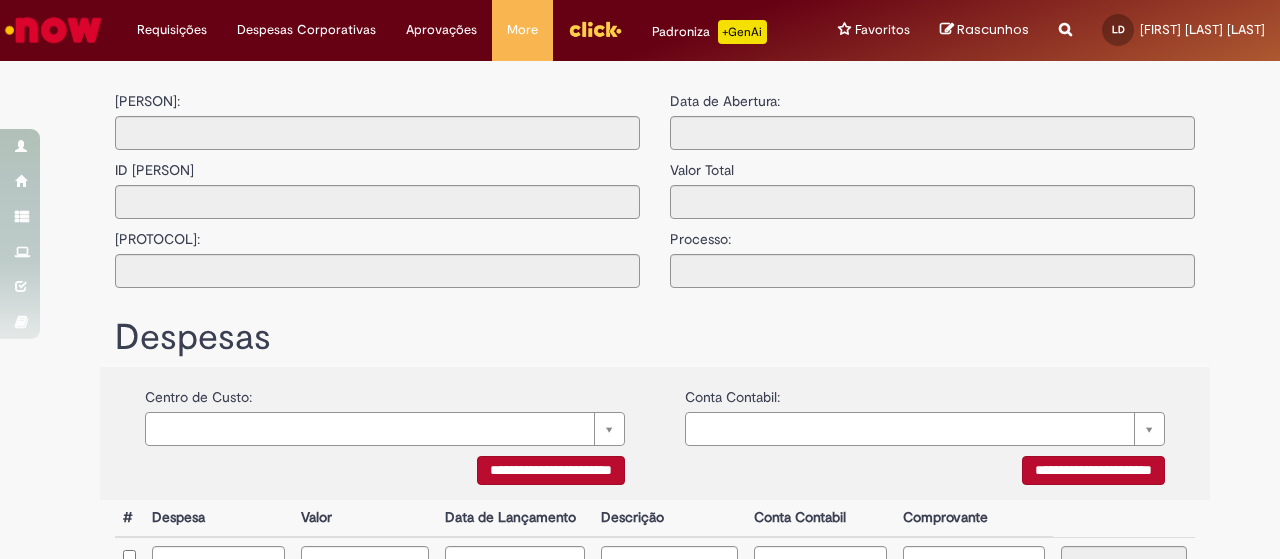 scroll, scrollTop: 0, scrollLeft: 0, axis: both 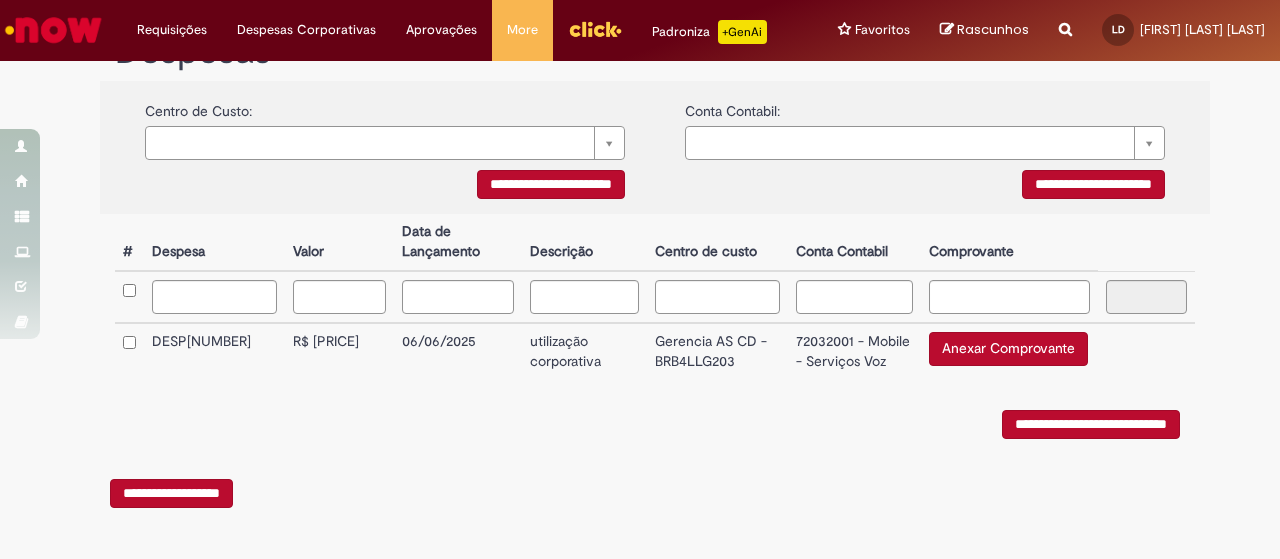click on "Anexar Comprovante" at bounding box center (1008, 349) 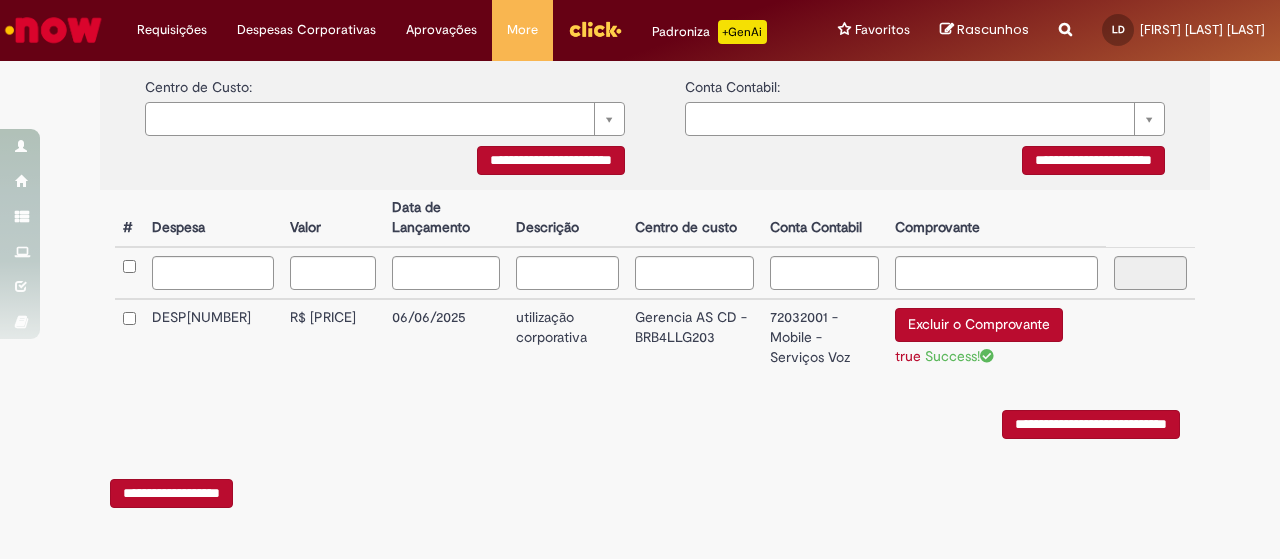 click on "**********" at bounding box center [1091, 424] 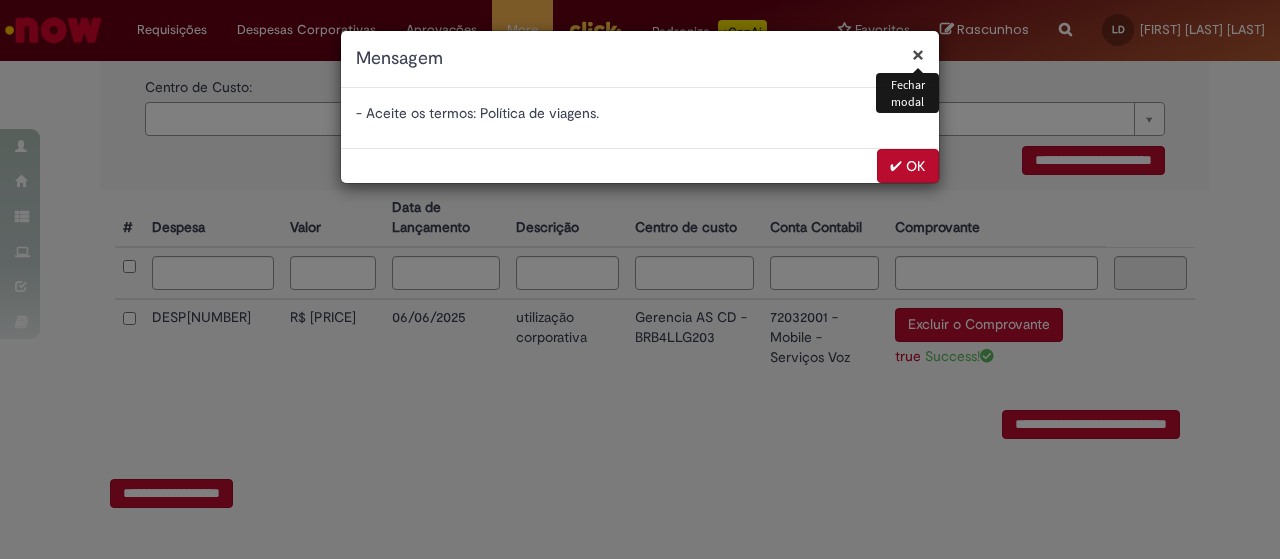 click on "✔ OK" at bounding box center (908, 166) 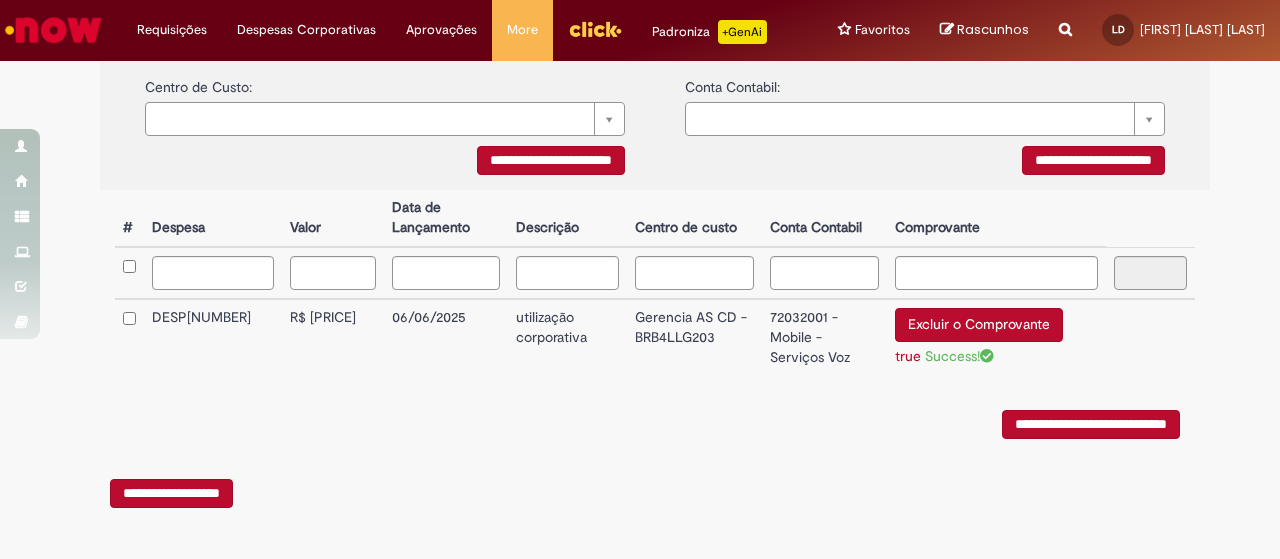 click on "**********" at bounding box center [1091, 424] 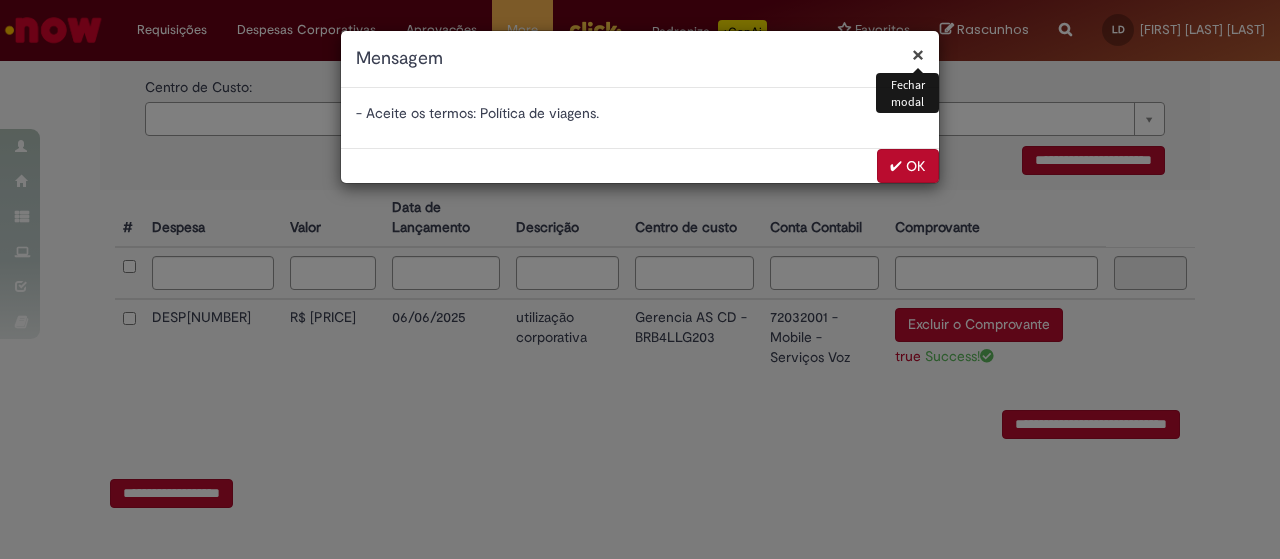 click on "✔ OK" at bounding box center (908, 166) 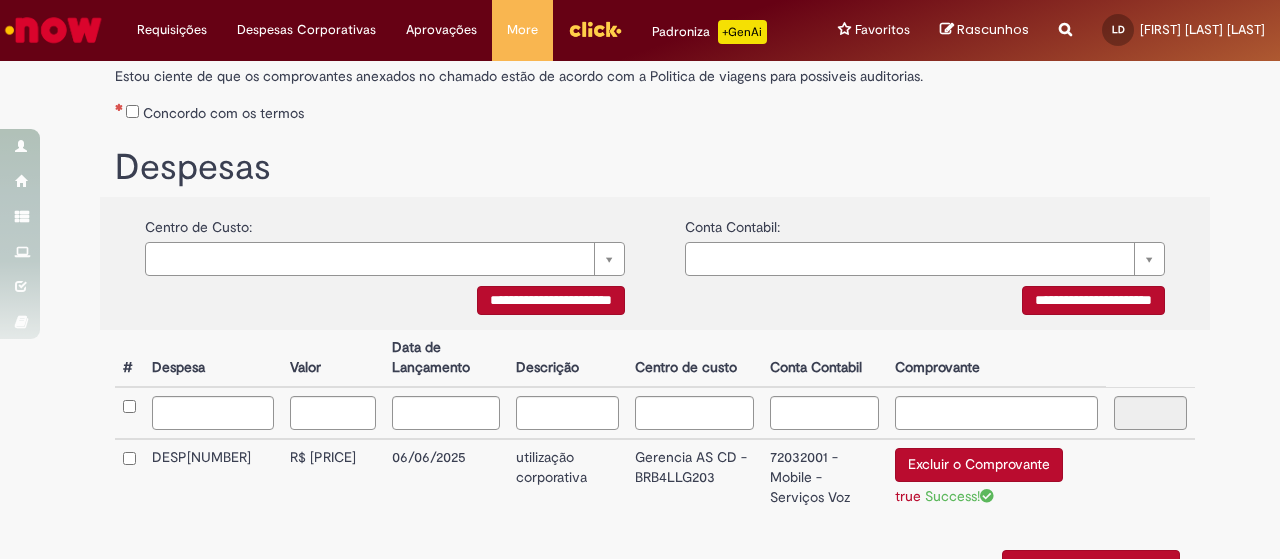 scroll, scrollTop: 138, scrollLeft: 0, axis: vertical 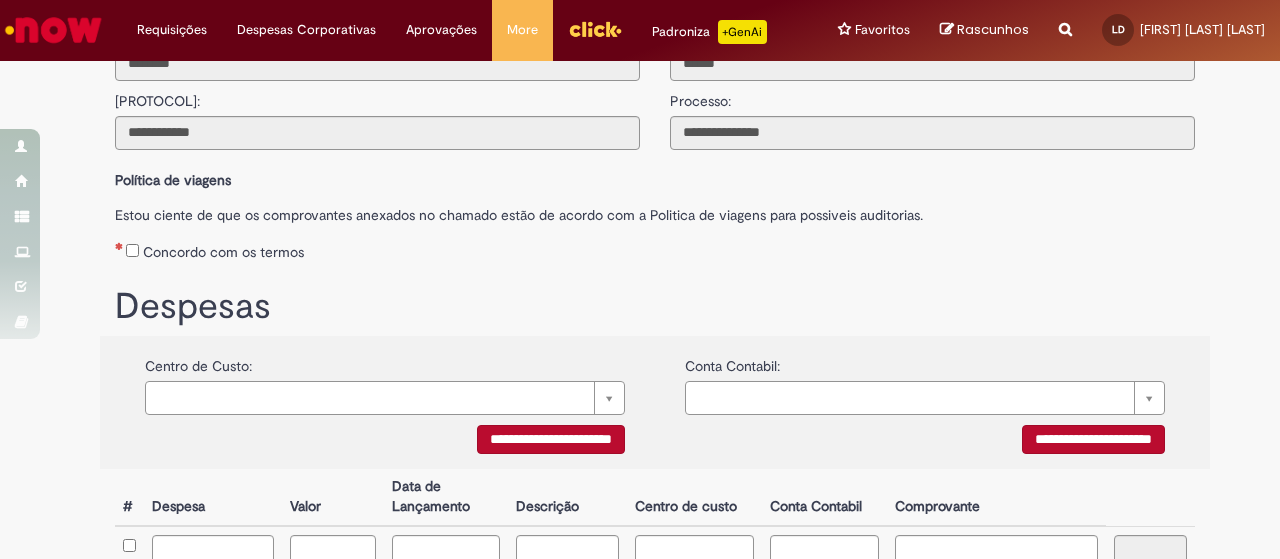 click on "Concordo com os termos" at bounding box center [655, 248] 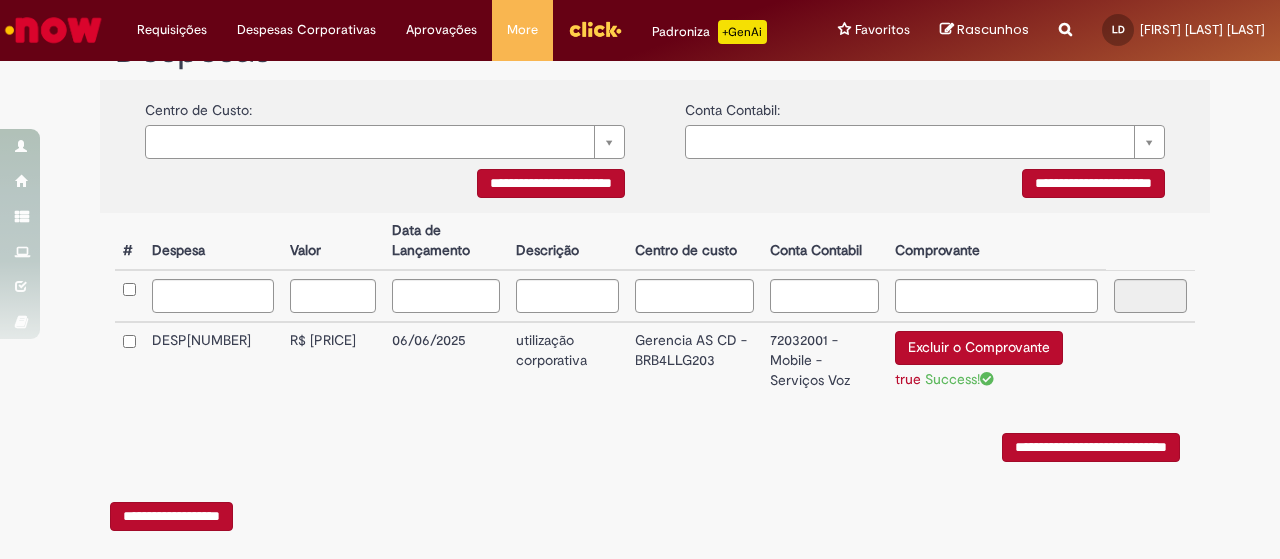 scroll, scrollTop: 442, scrollLeft: 0, axis: vertical 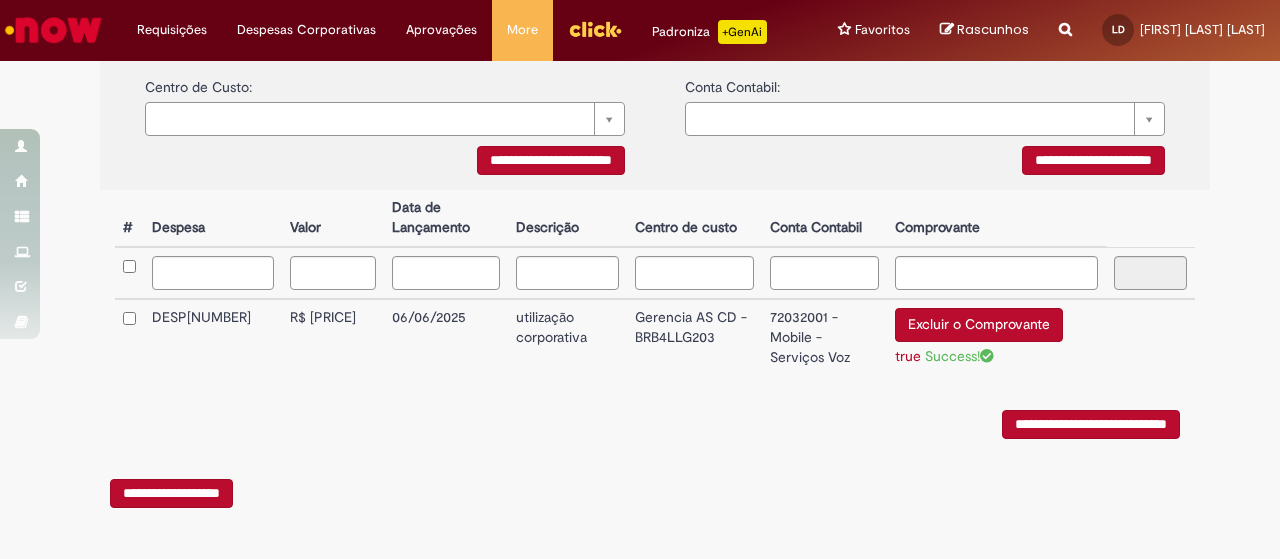 click on "**********" at bounding box center [1091, 424] 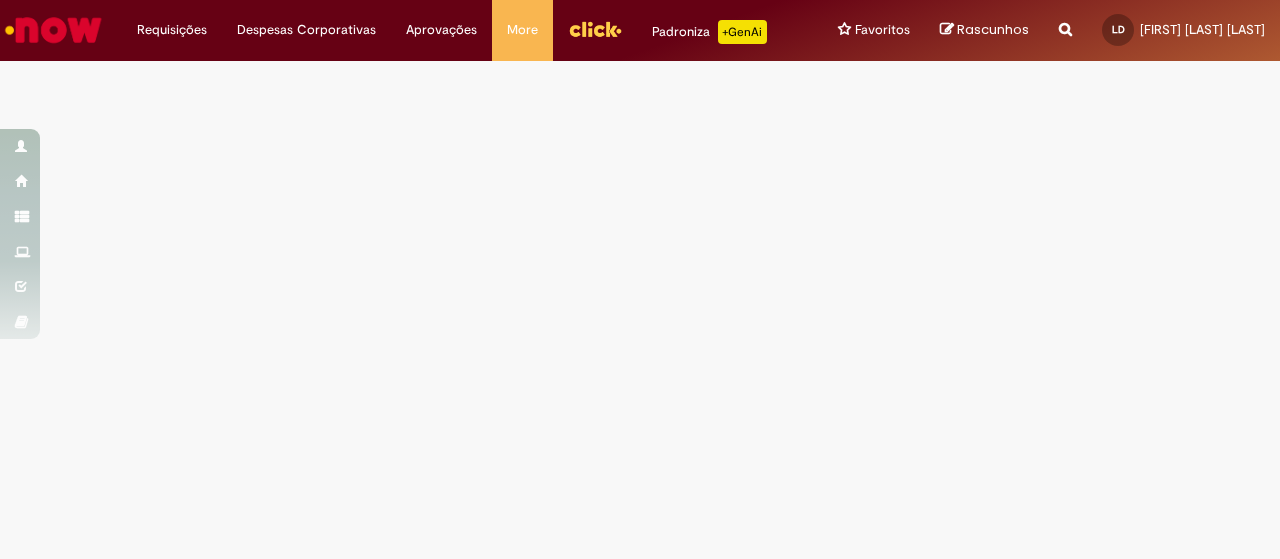 scroll, scrollTop: 0, scrollLeft: 0, axis: both 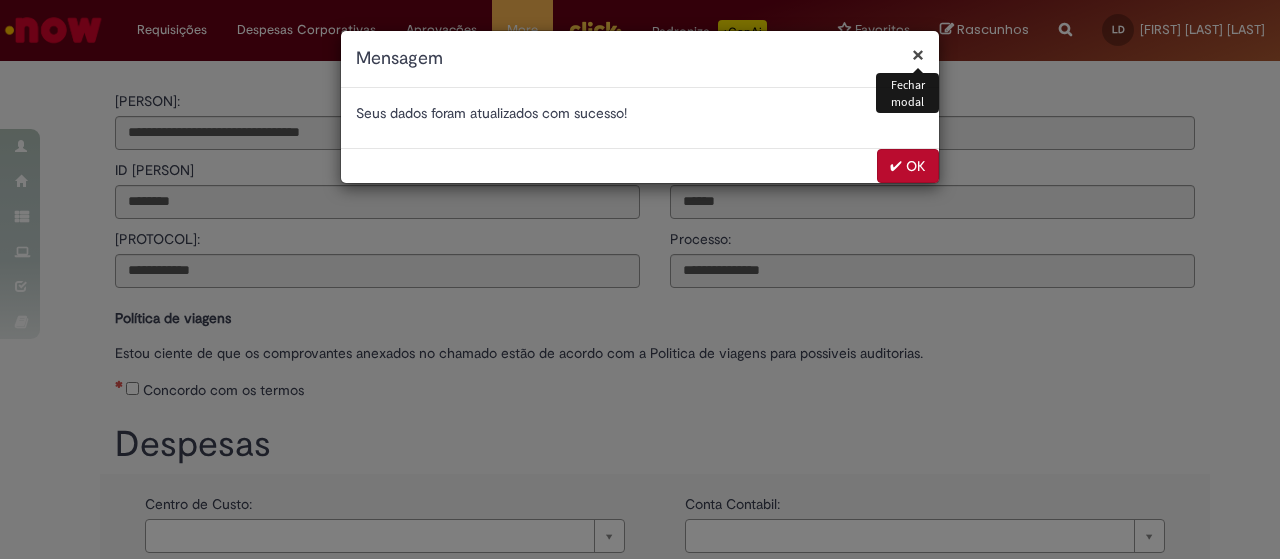click on "✔ OK" at bounding box center [908, 166] 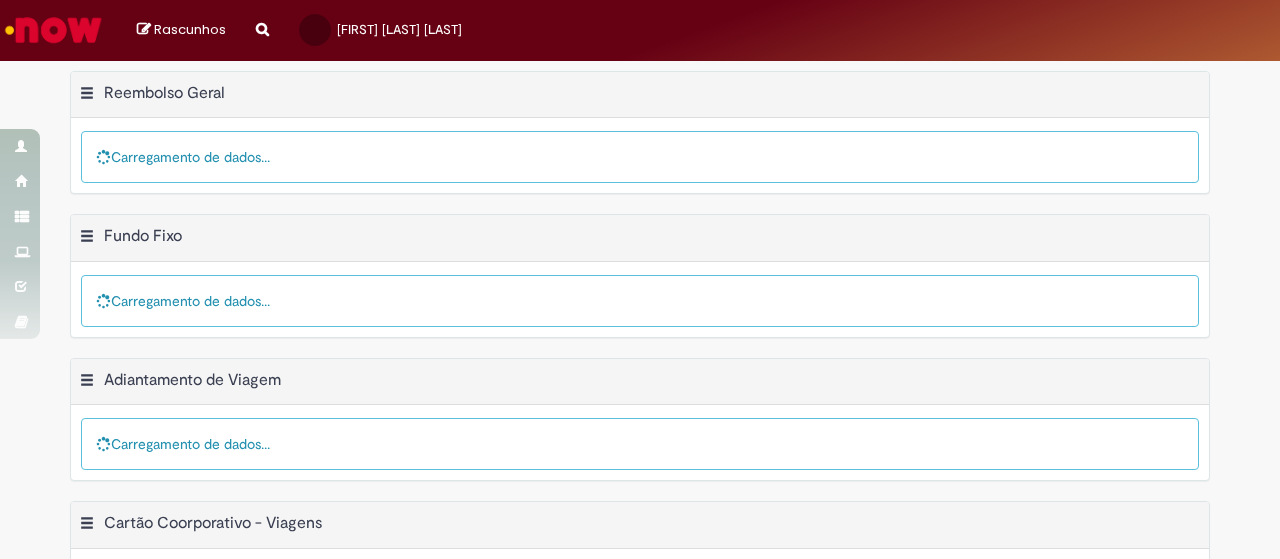 scroll, scrollTop: 0, scrollLeft: 0, axis: both 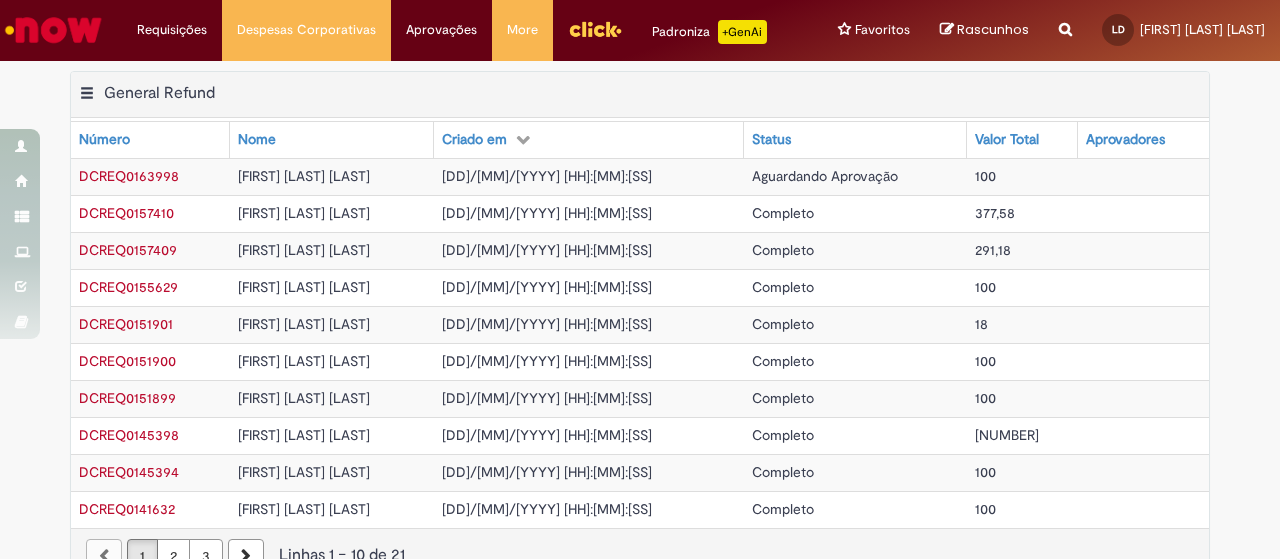 click at bounding box center (53, 30) 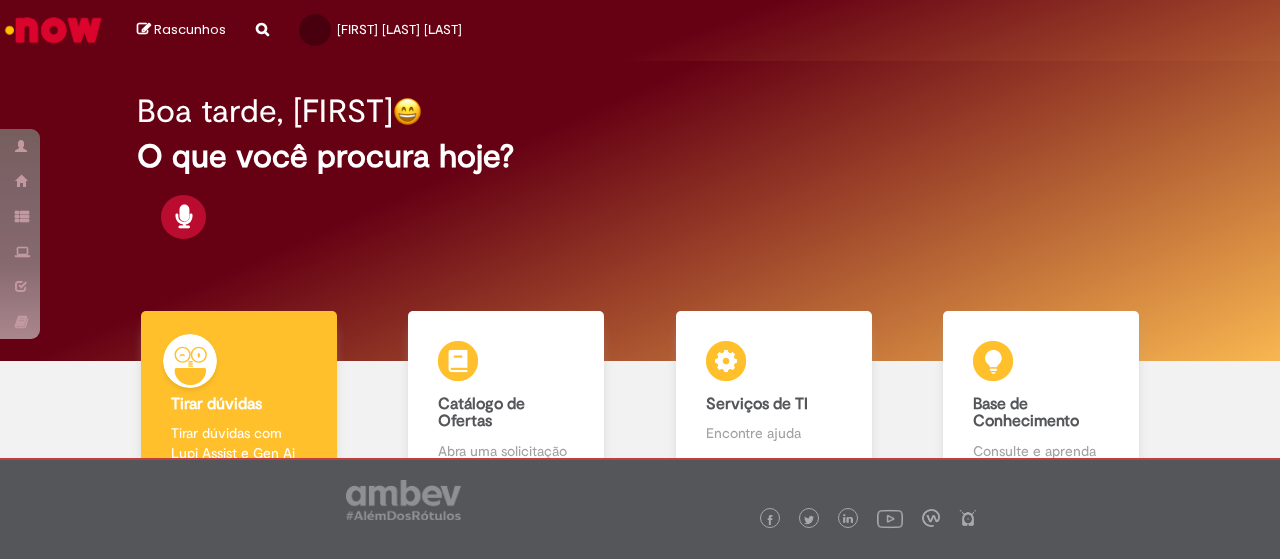 scroll, scrollTop: 0, scrollLeft: 0, axis: both 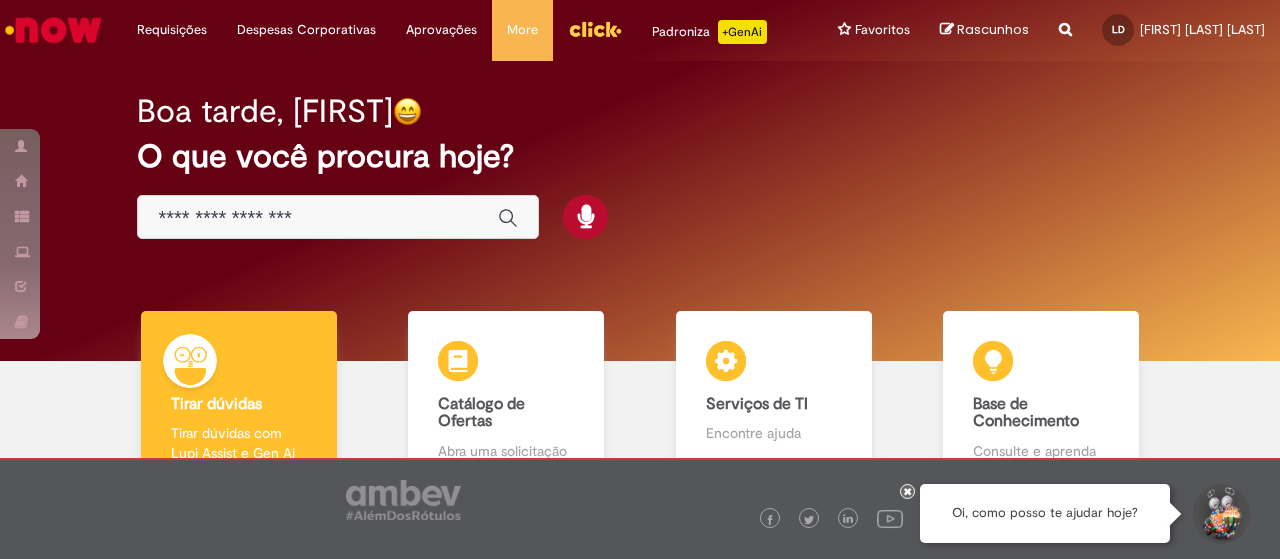 click at bounding box center [318, 218] 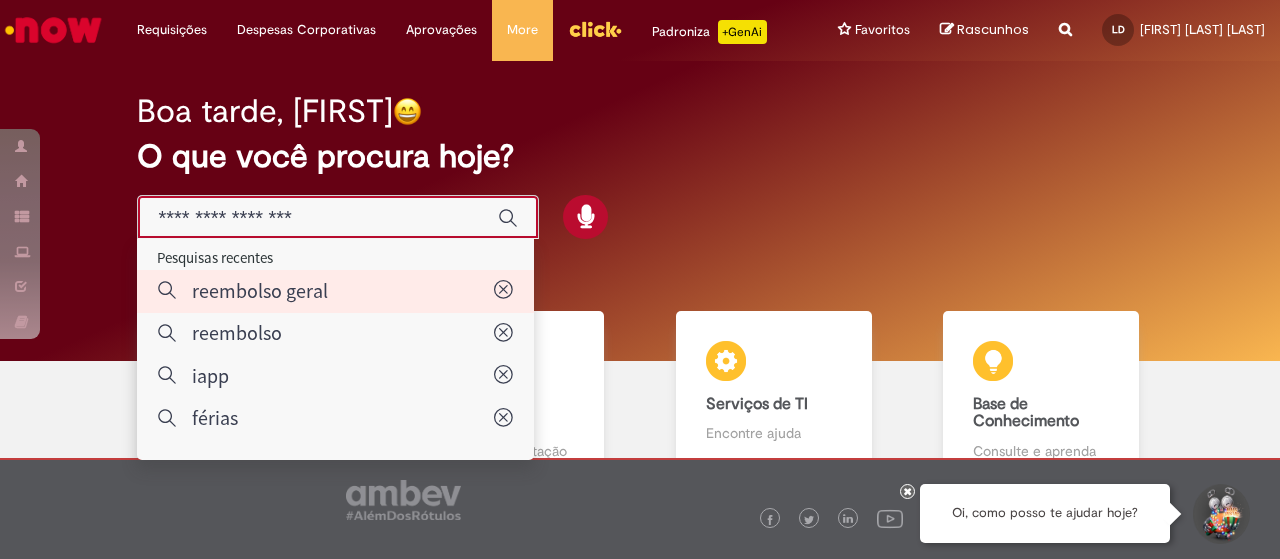 type on "**********" 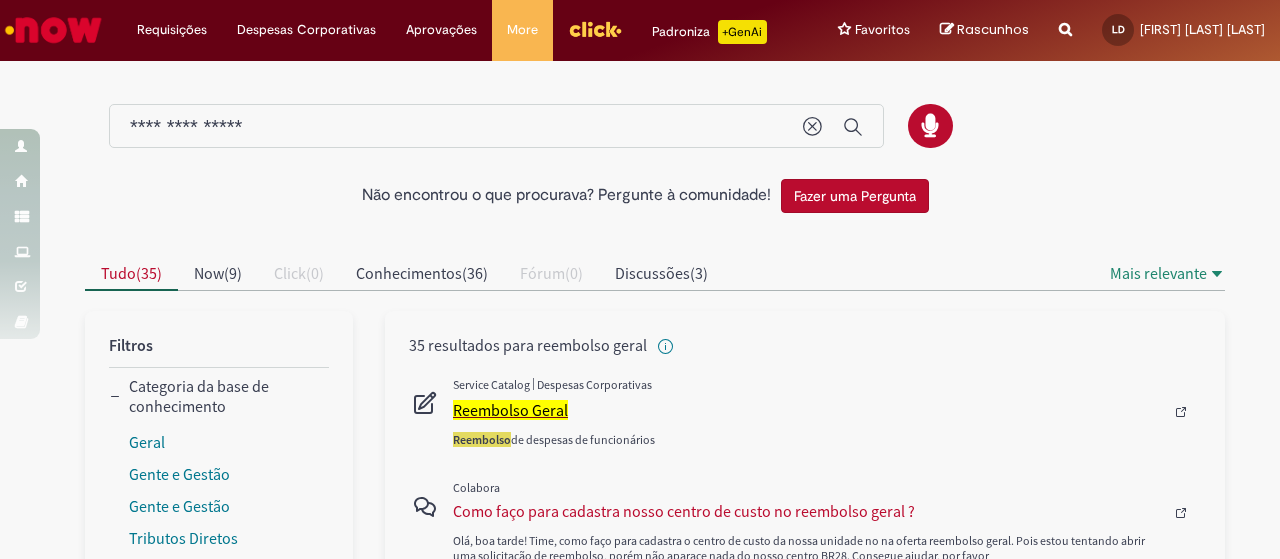 click on "Reembolso Geral" at bounding box center [510, 410] 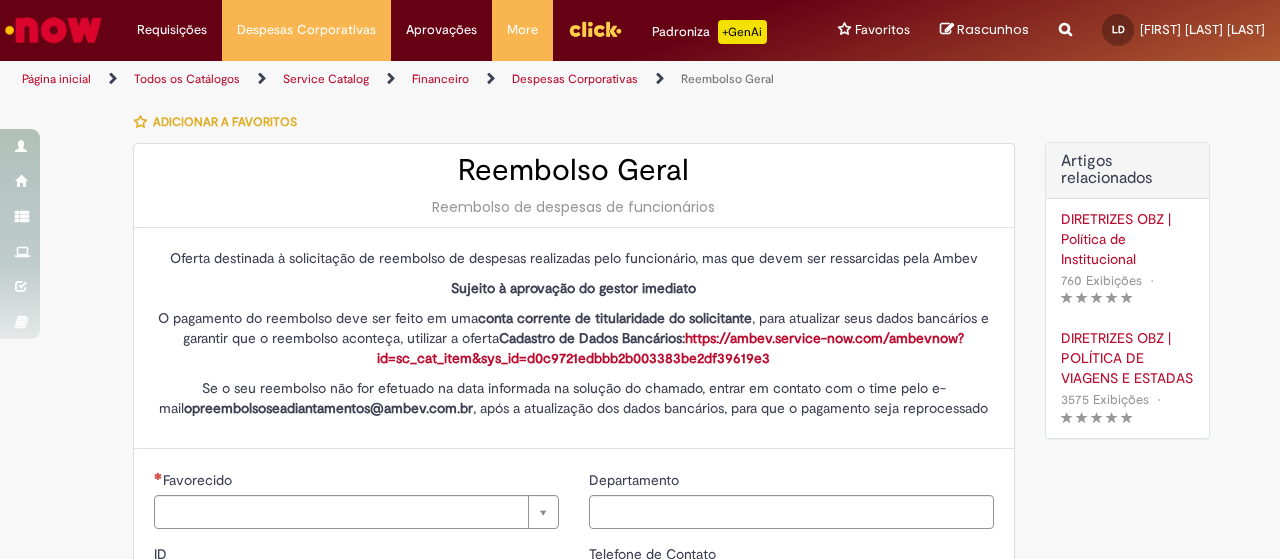 type on "********" 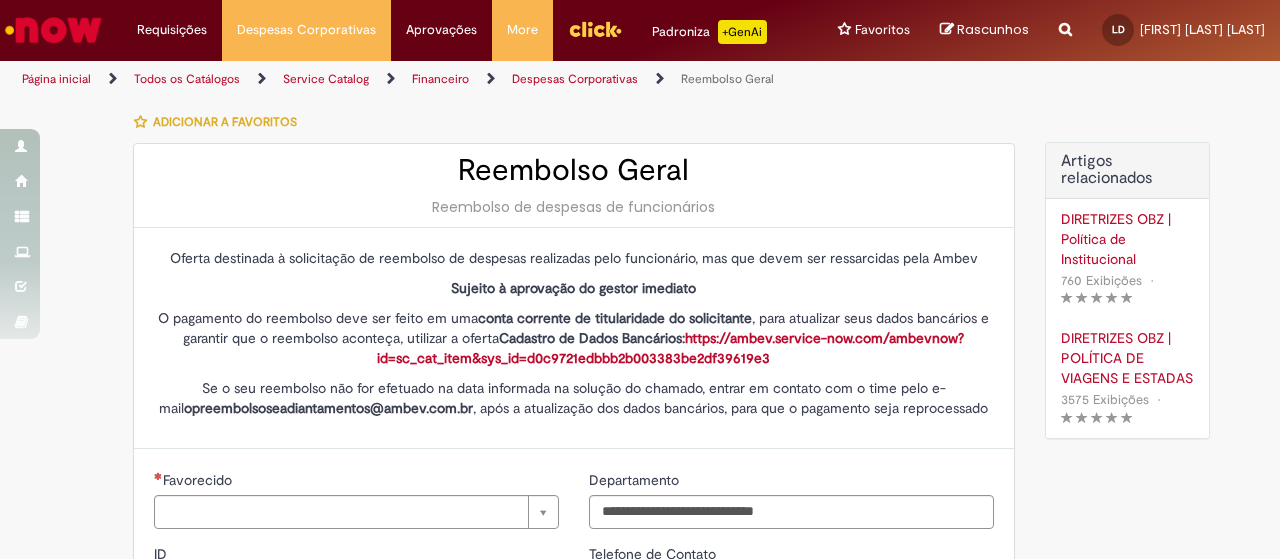 type on "**********" 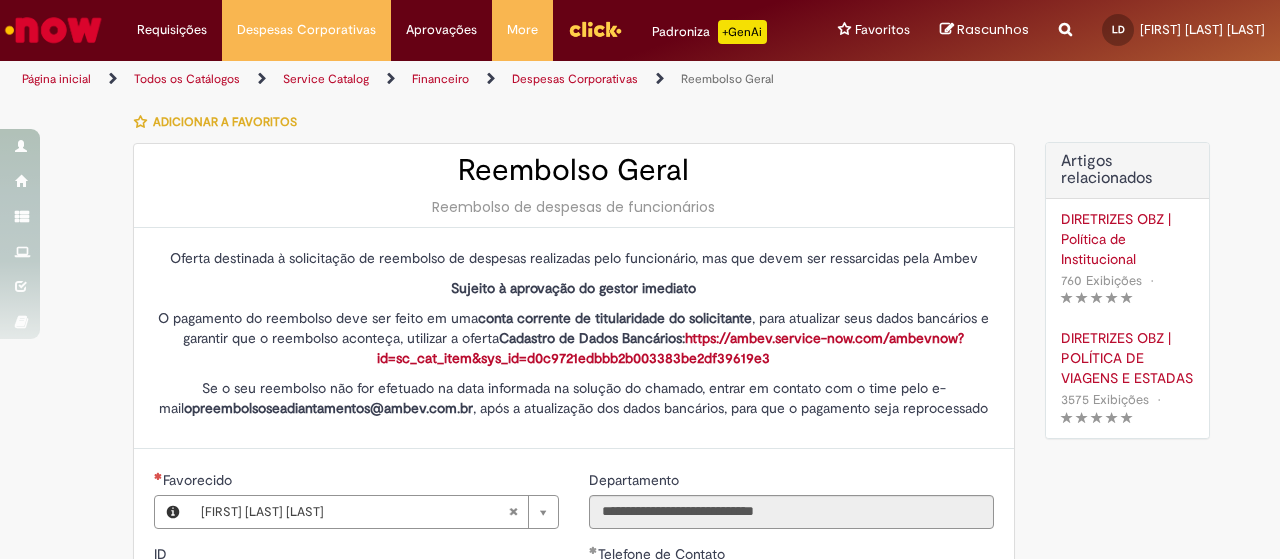 type on "**********" 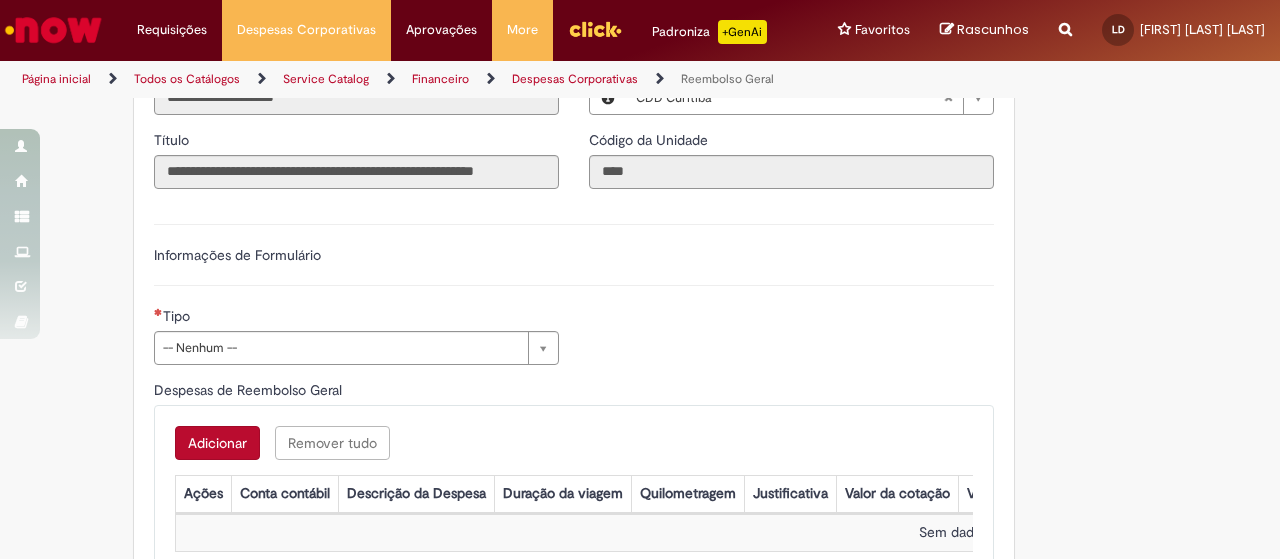 scroll, scrollTop: 700, scrollLeft: 0, axis: vertical 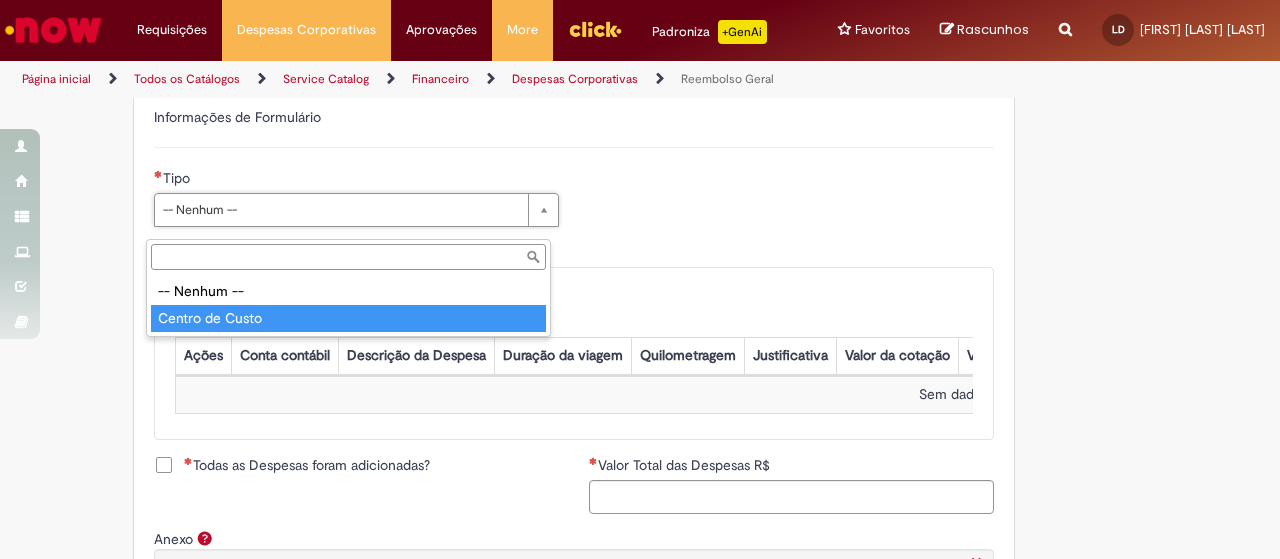 type on "**********" 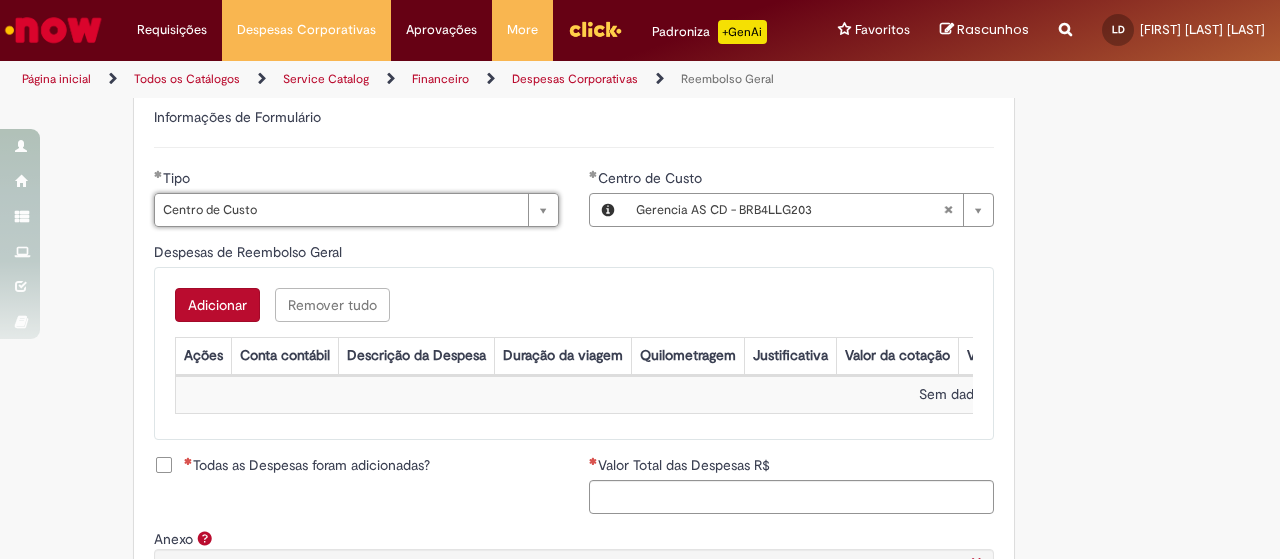 click on "Adicionar" at bounding box center [217, 305] 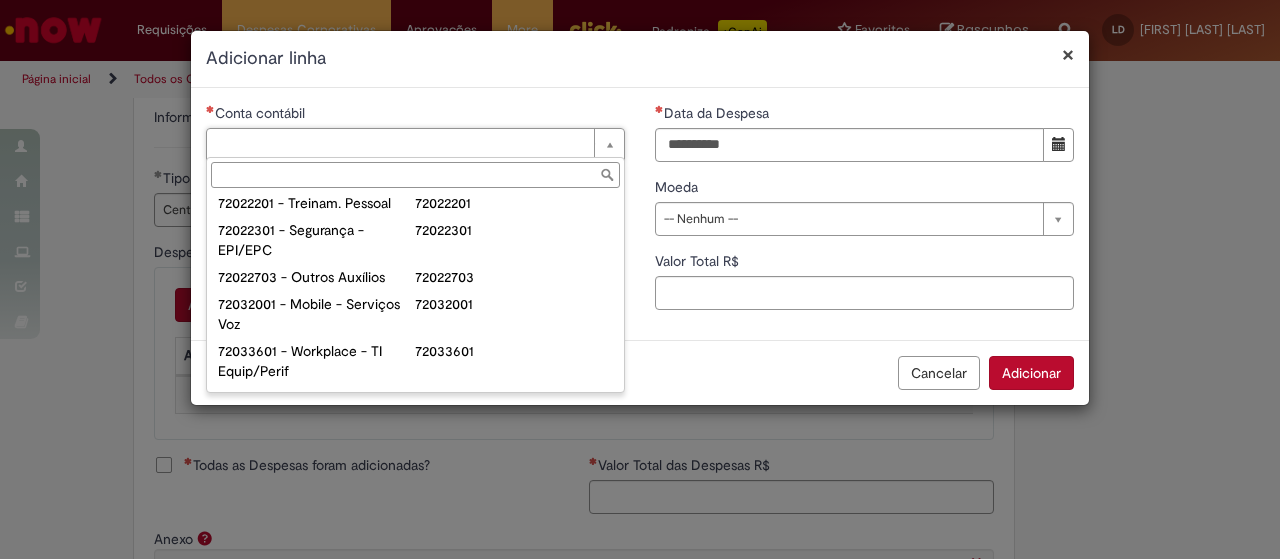 scroll, scrollTop: 200, scrollLeft: 0, axis: vertical 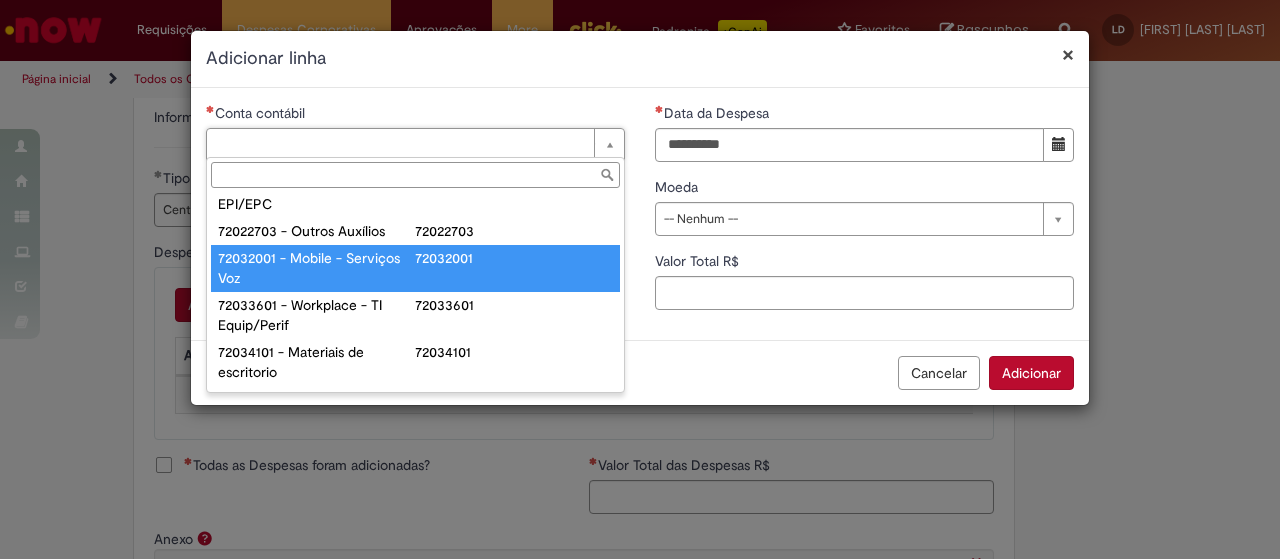 type on "**********" 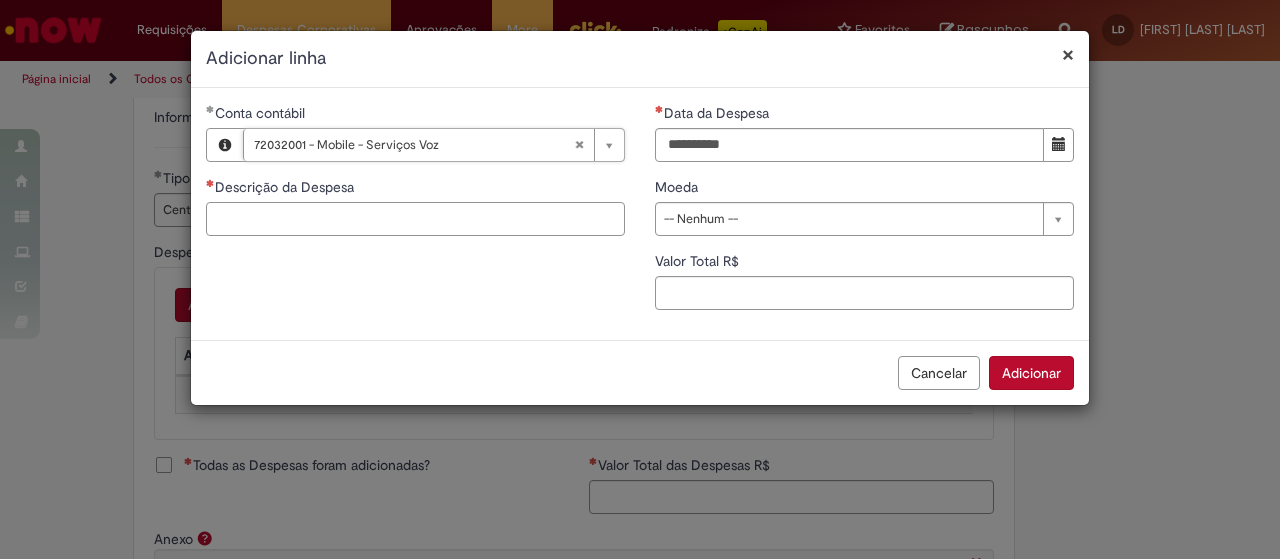 click on "Descrição da Despesa" at bounding box center (415, 219) 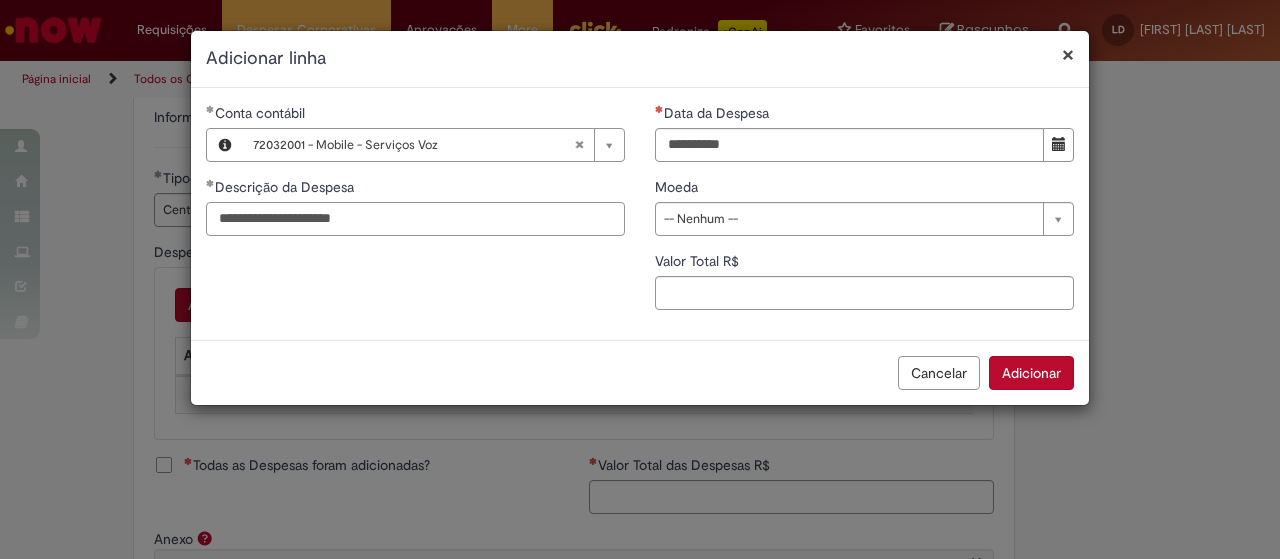 type on "**********" 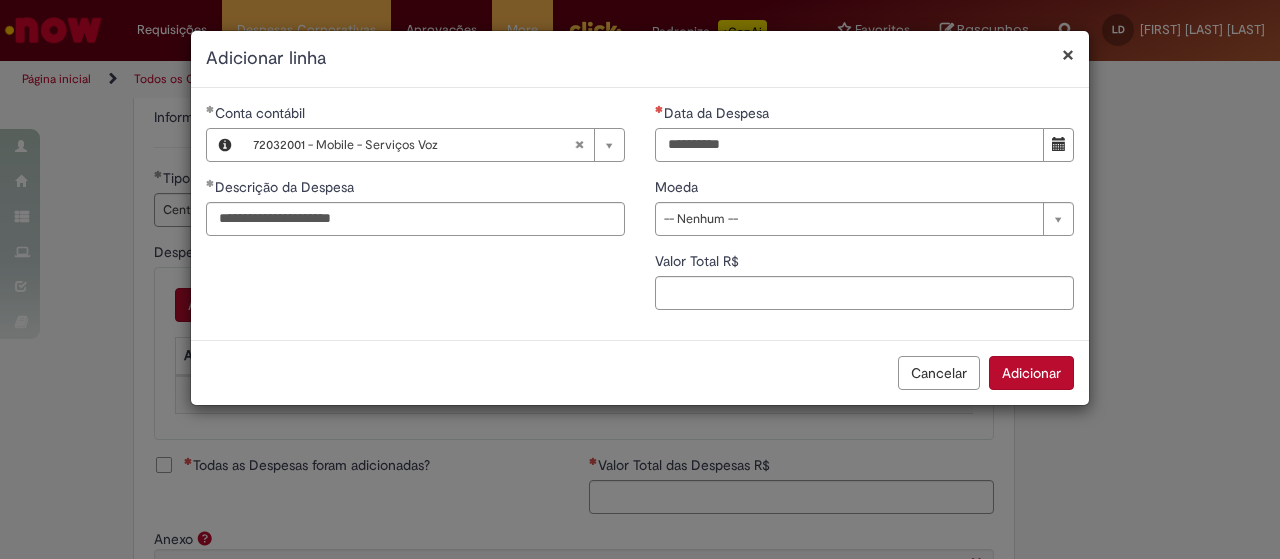 click on "Data da Despesa" at bounding box center [849, 145] 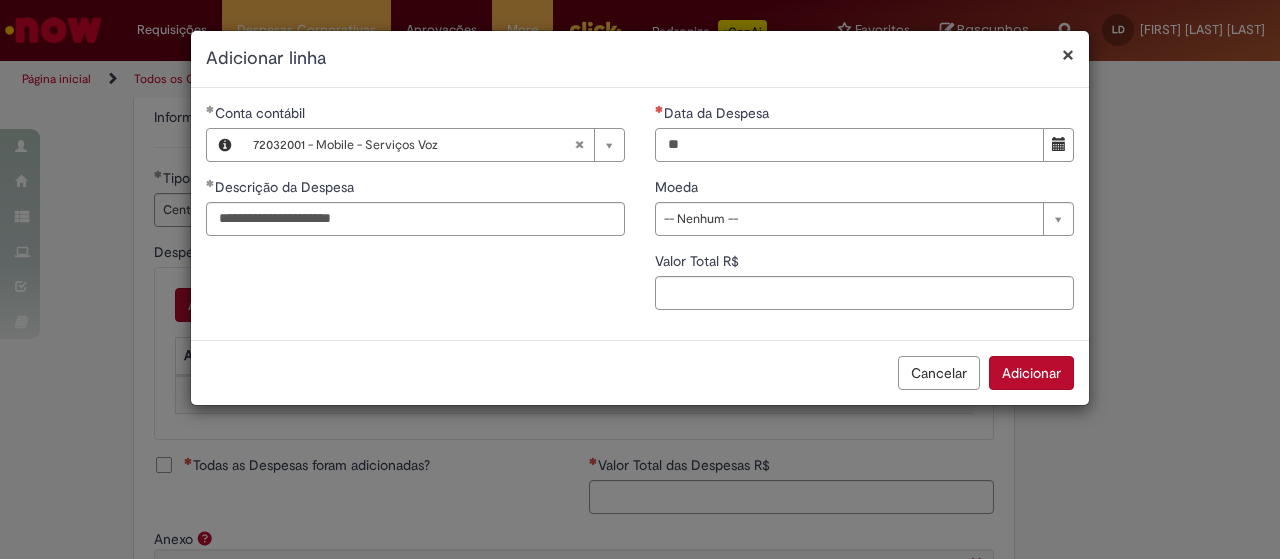 type on "*" 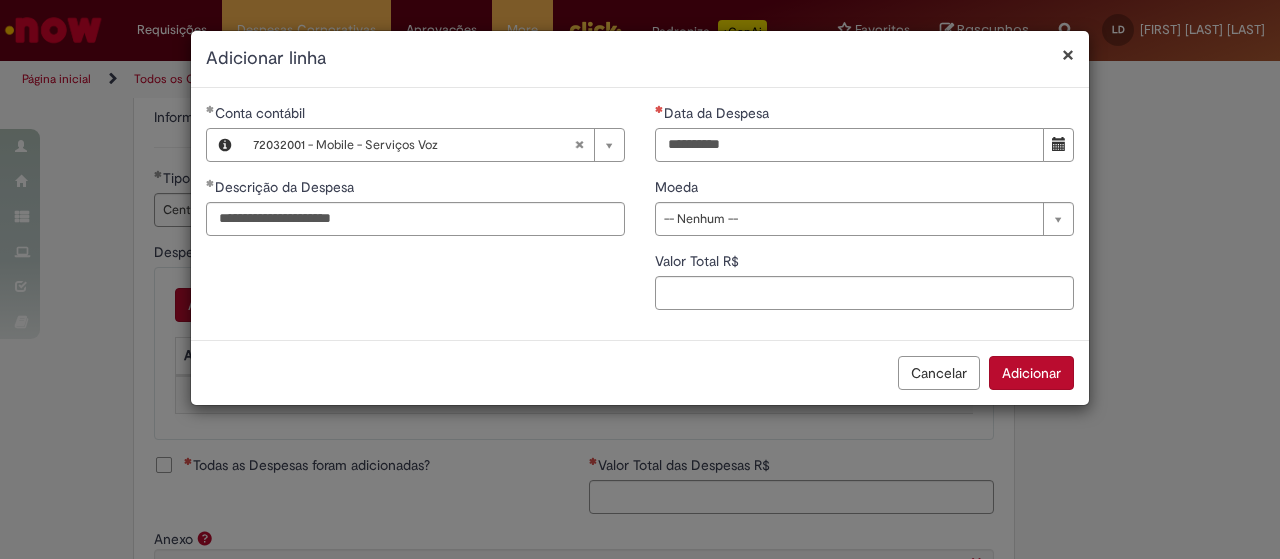type on "**********" 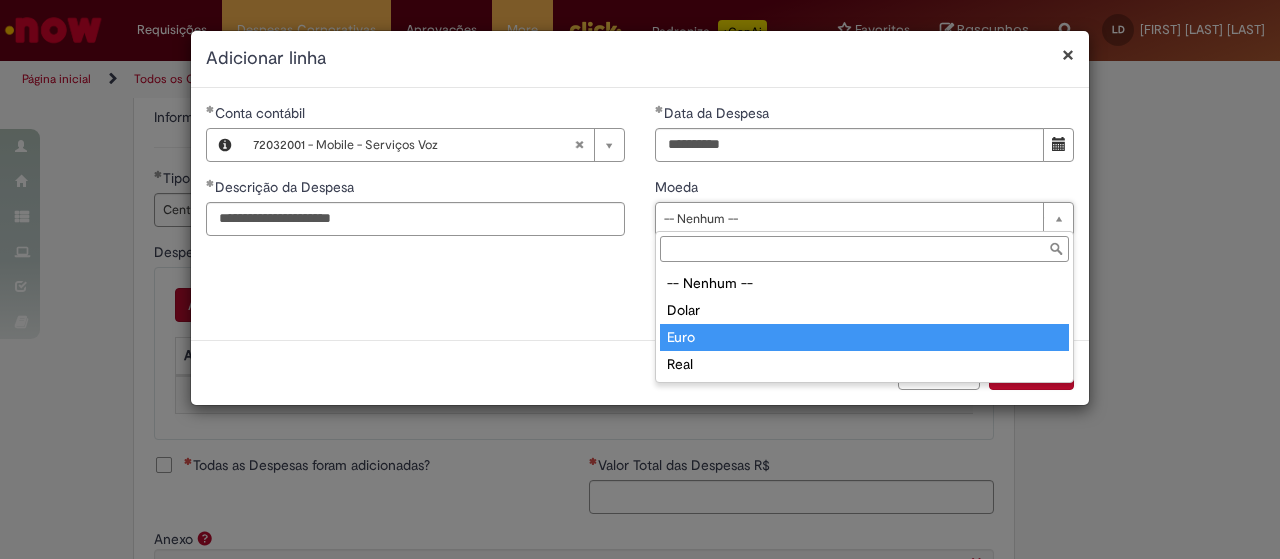 type on "****" 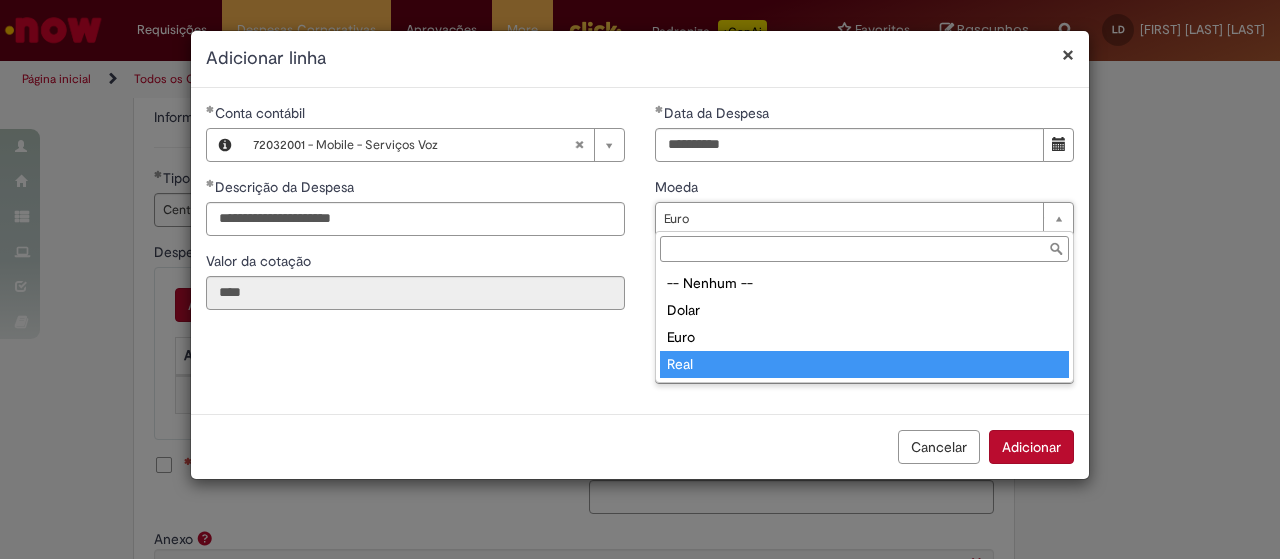 type on "****" 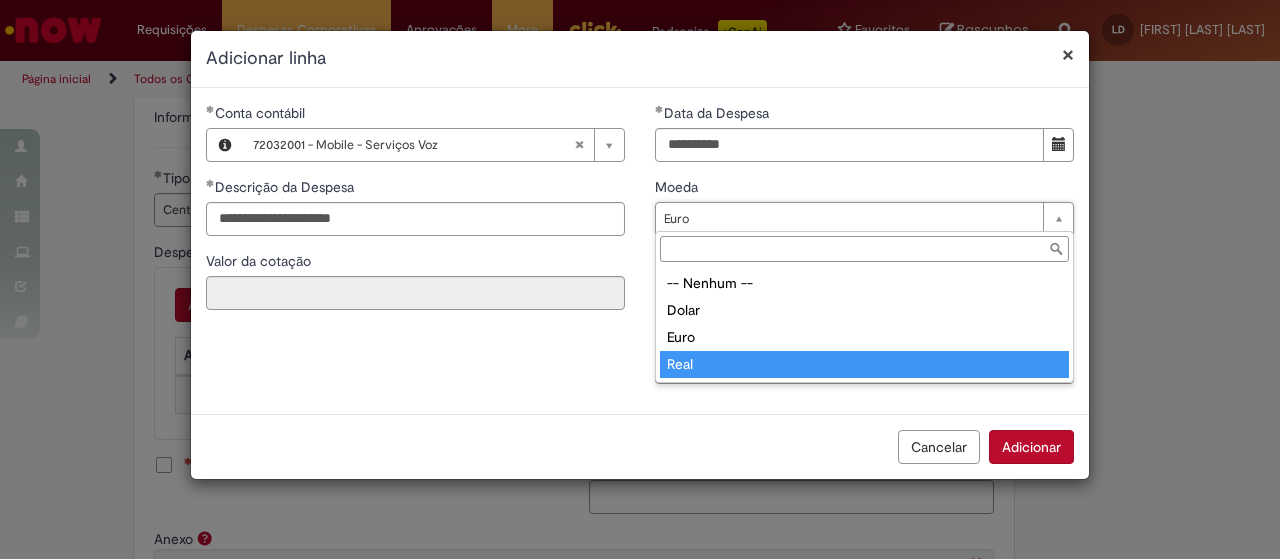 scroll, scrollTop: 0, scrollLeft: 24, axis: horizontal 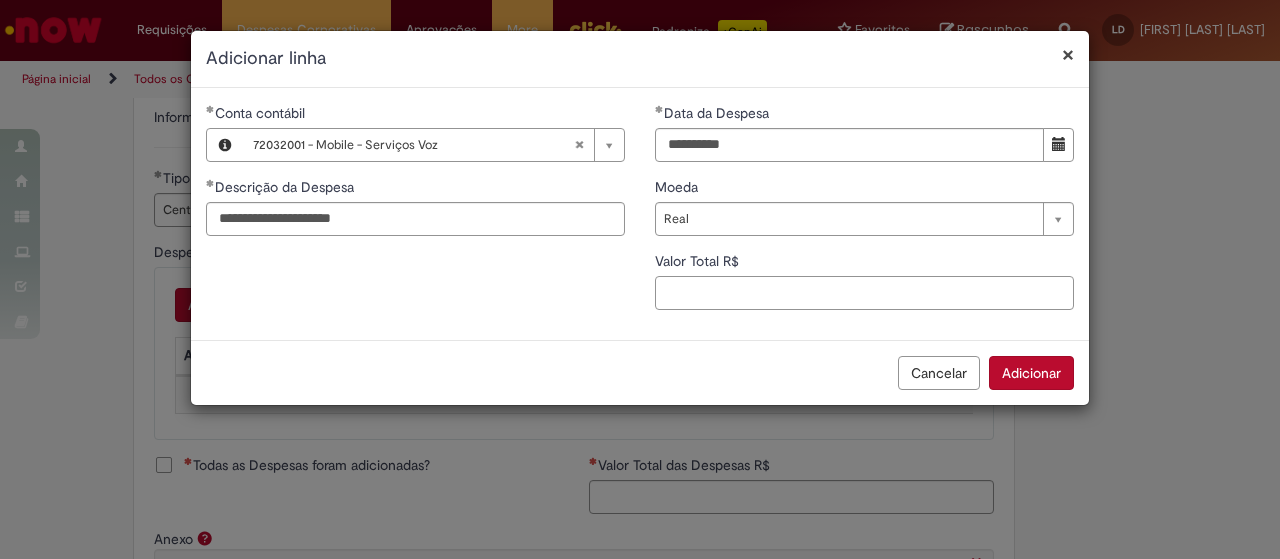 click on "Valor Total R$" at bounding box center [864, 293] 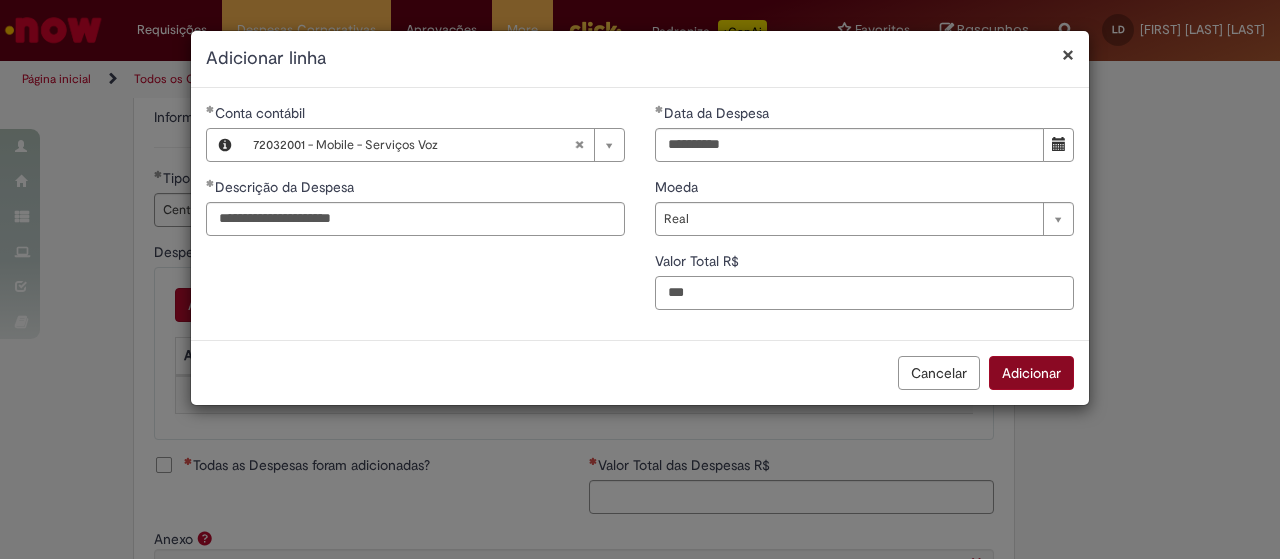 type on "***" 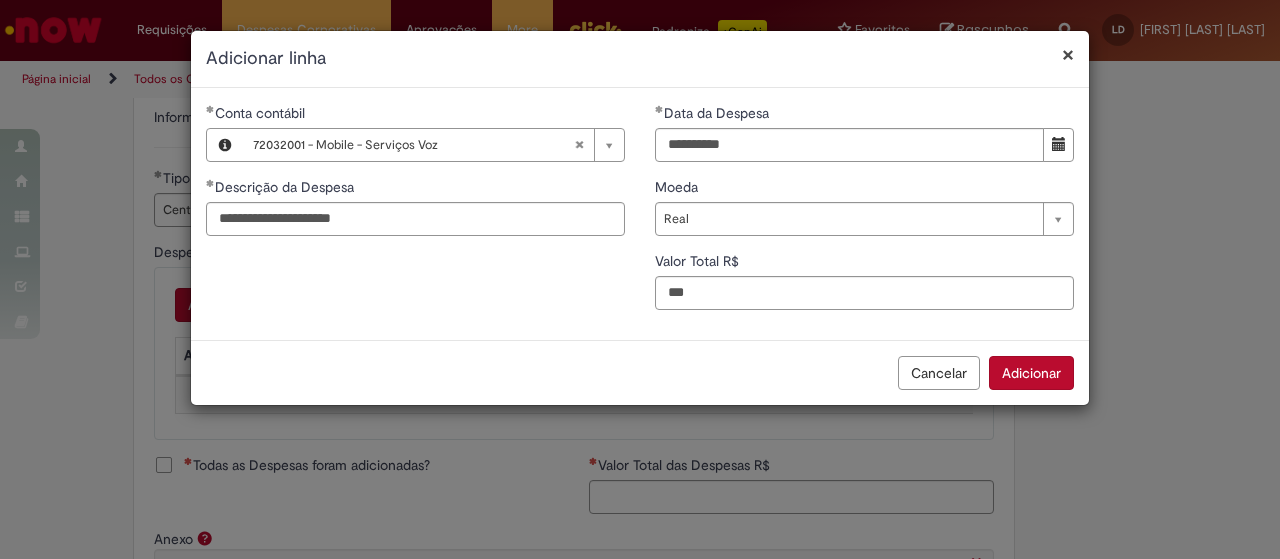 click on "Adicionar" at bounding box center (1031, 373) 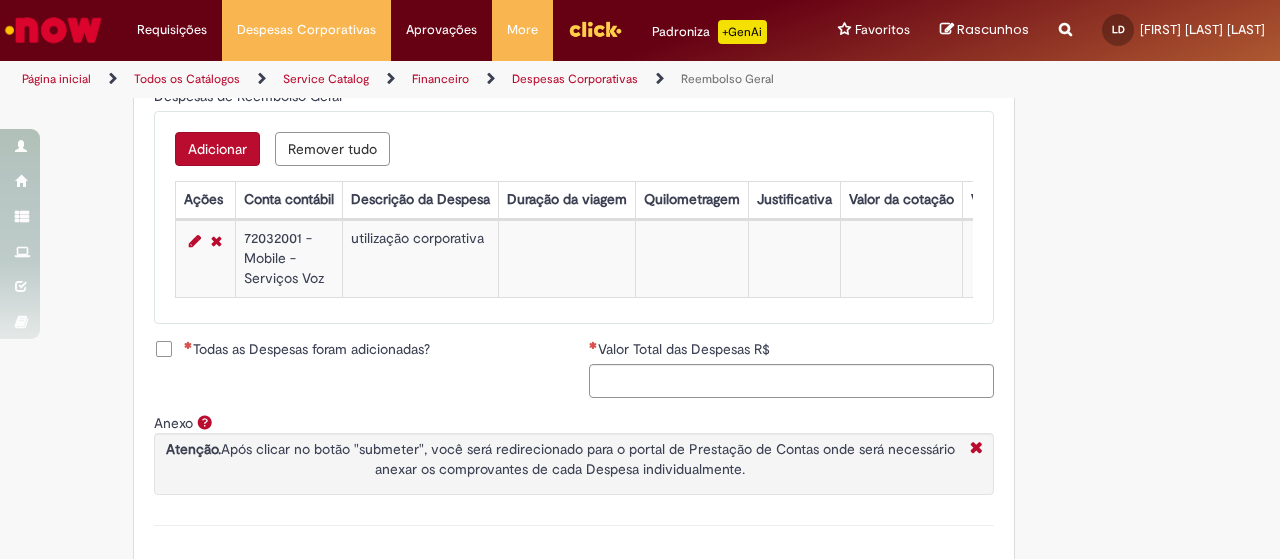 scroll, scrollTop: 900, scrollLeft: 0, axis: vertical 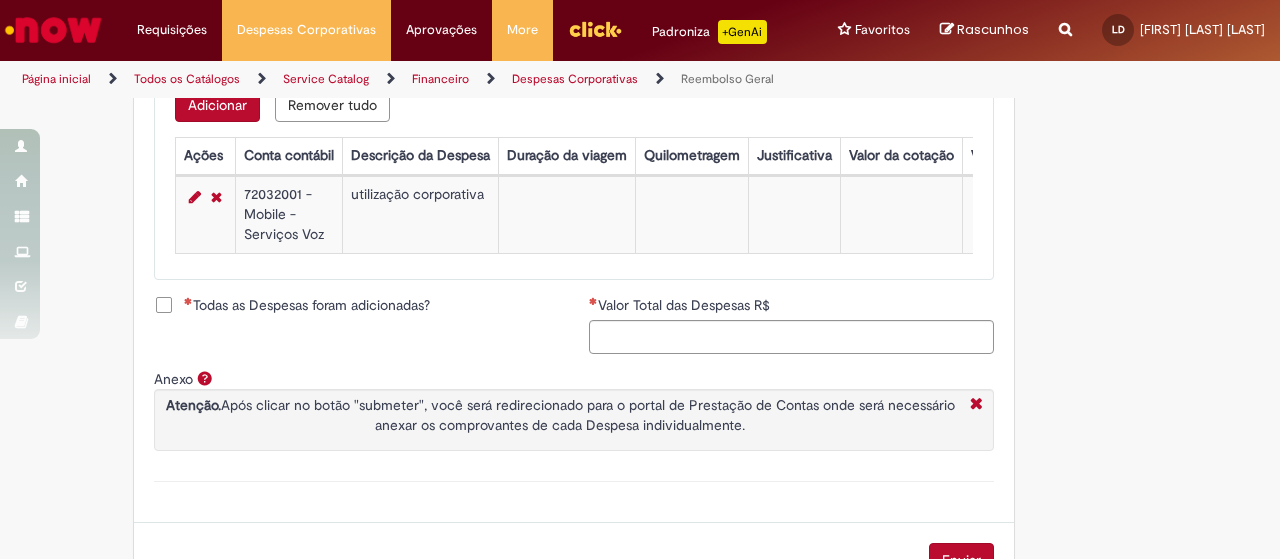 click on "Todas as Despesas foram adicionadas?" at bounding box center (292, 305) 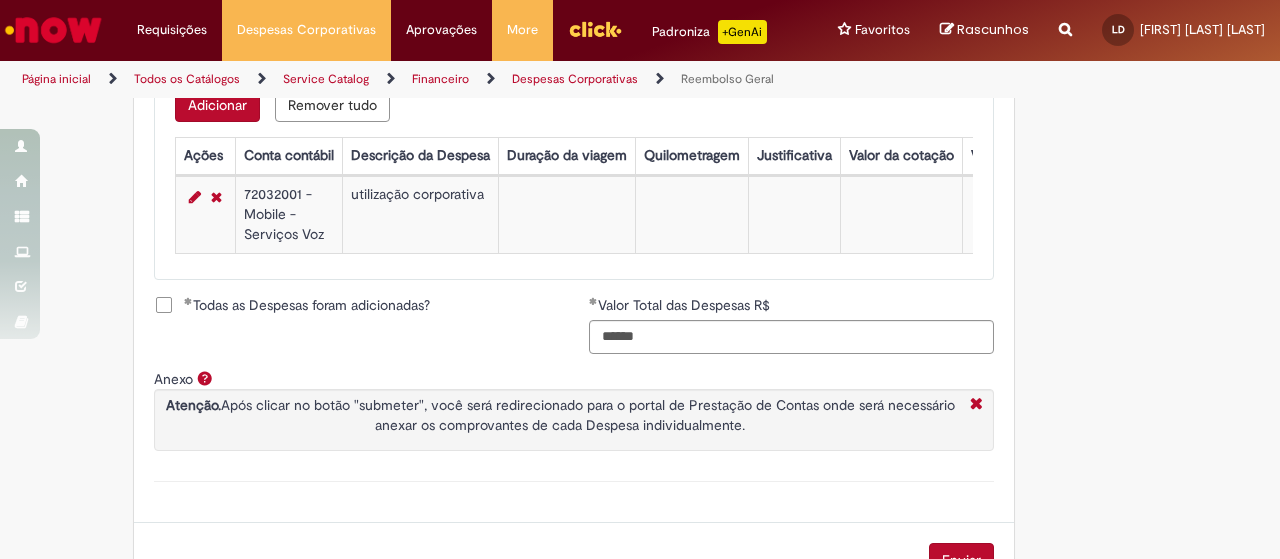 scroll, scrollTop: 987, scrollLeft: 0, axis: vertical 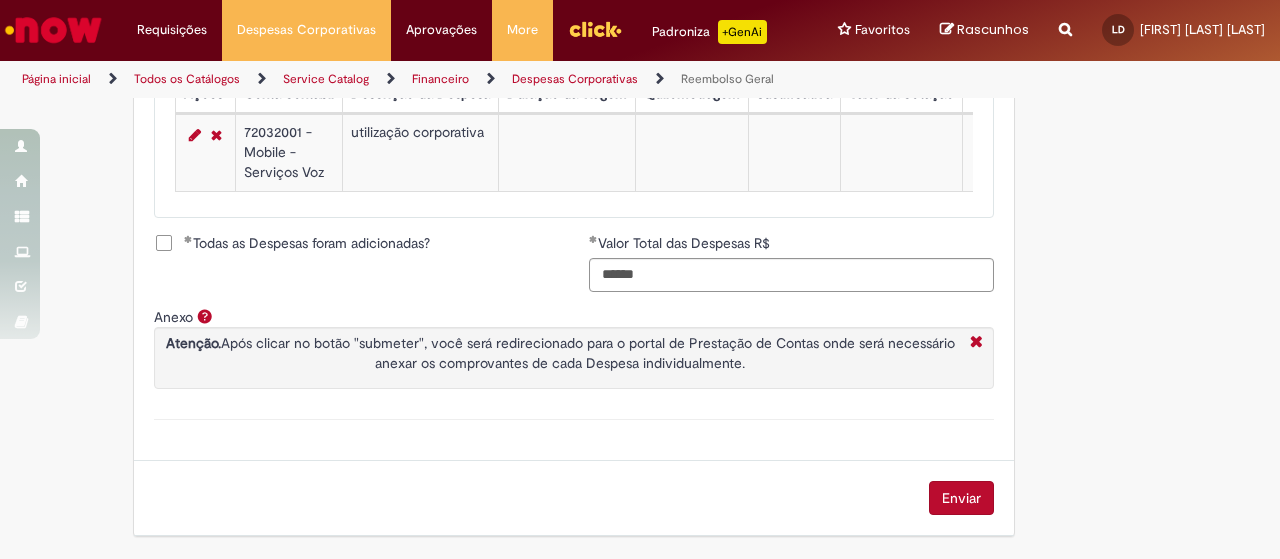 click on "Enviar" at bounding box center (961, 498) 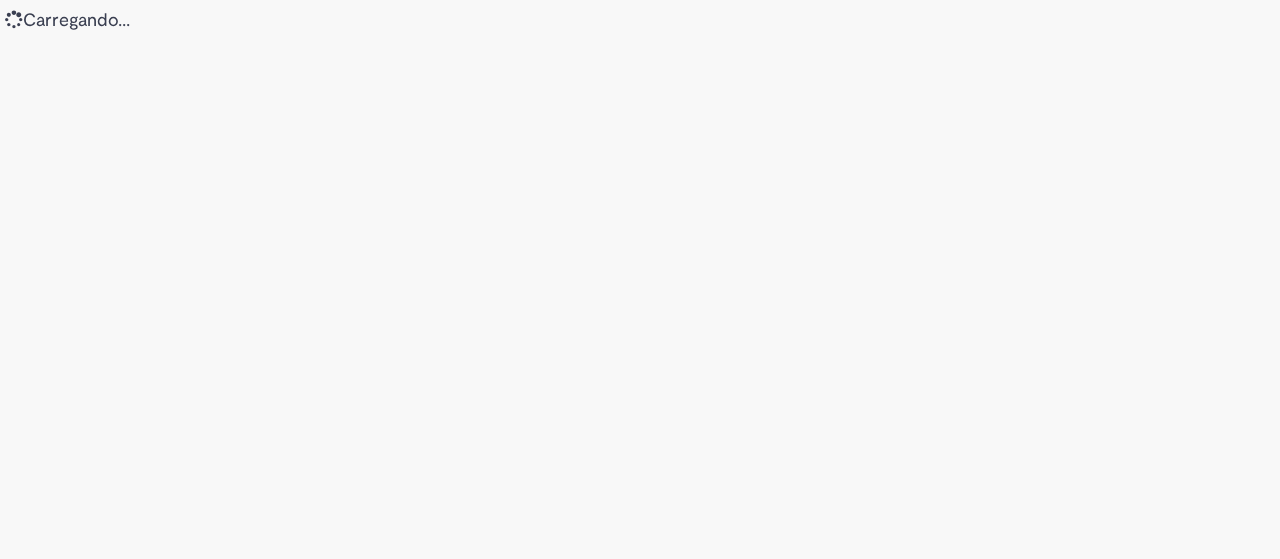 scroll, scrollTop: 0, scrollLeft: 0, axis: both 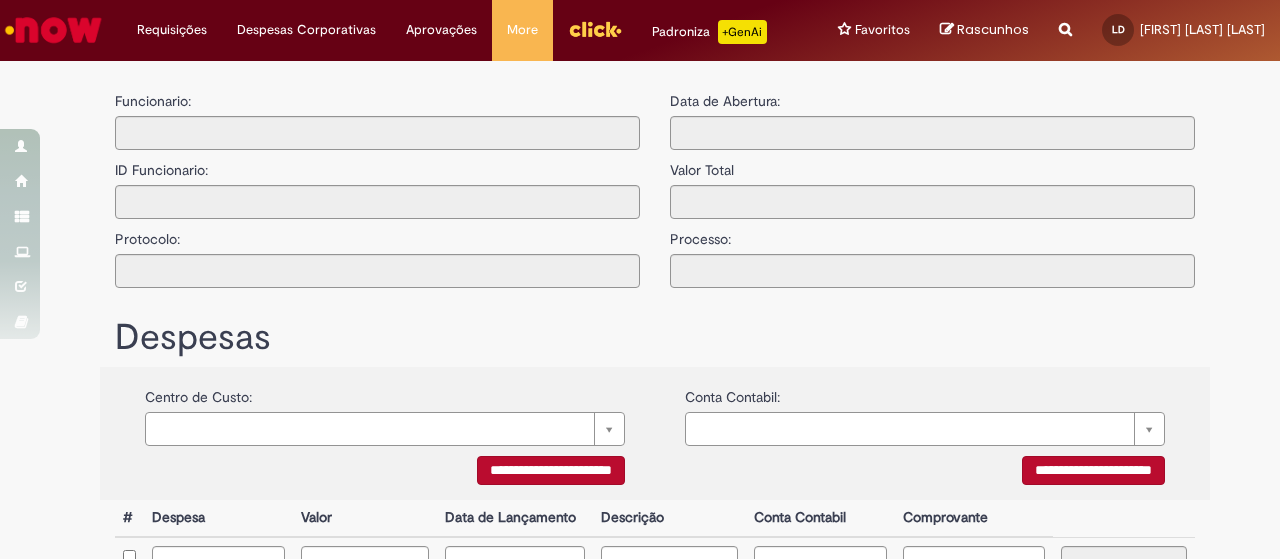 type on "**********" 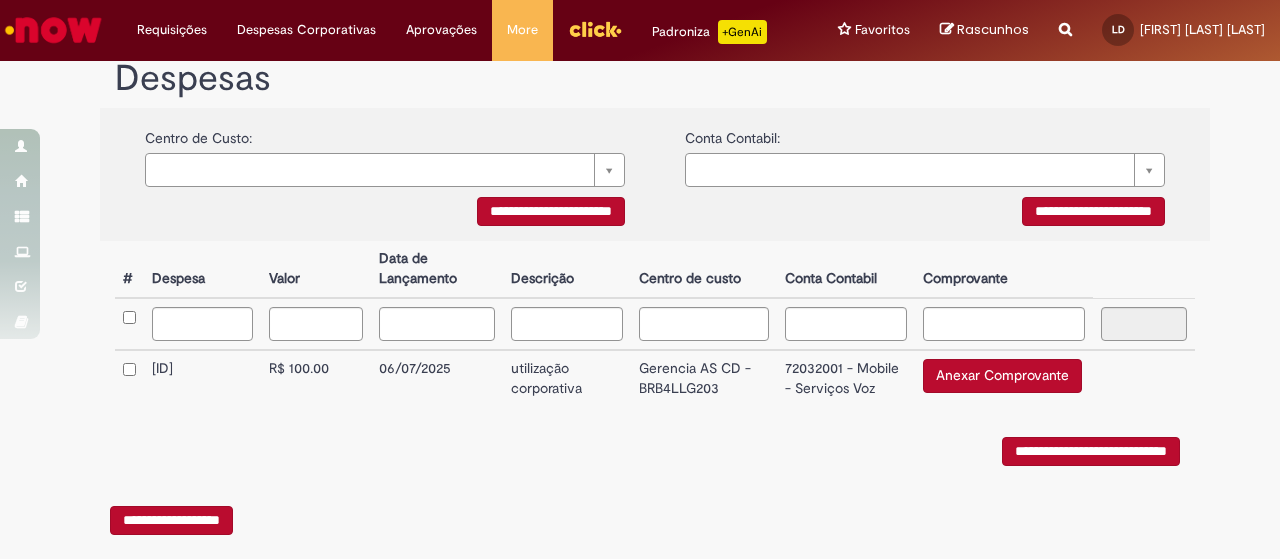 scroll, scrollTop: 438, scrollLeft: 0, axis: vertical 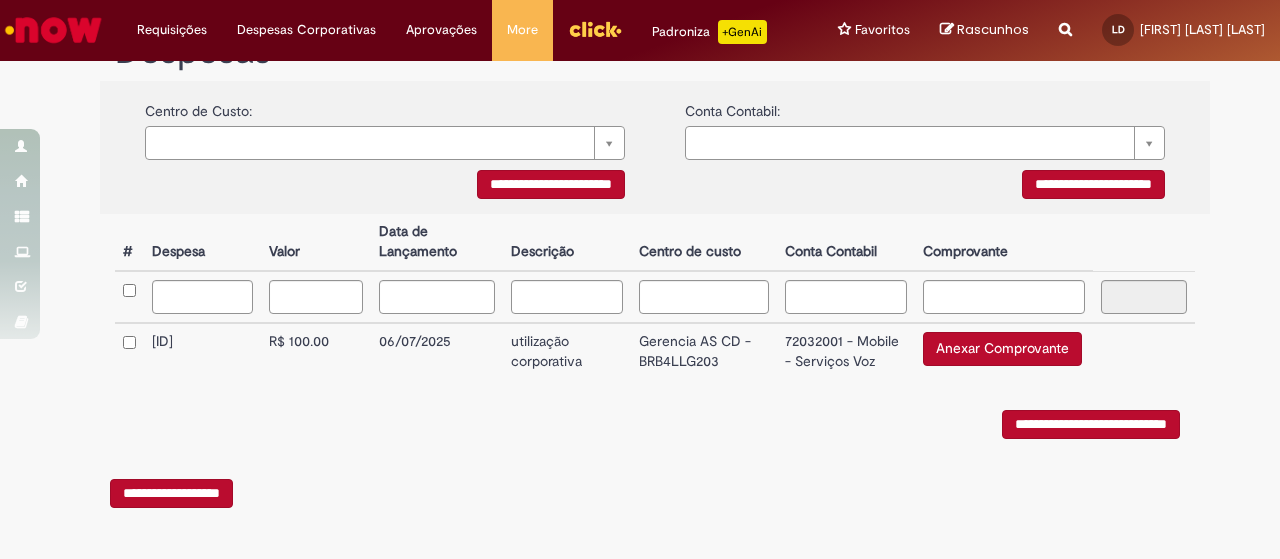 click at bounding box center (129, 351) 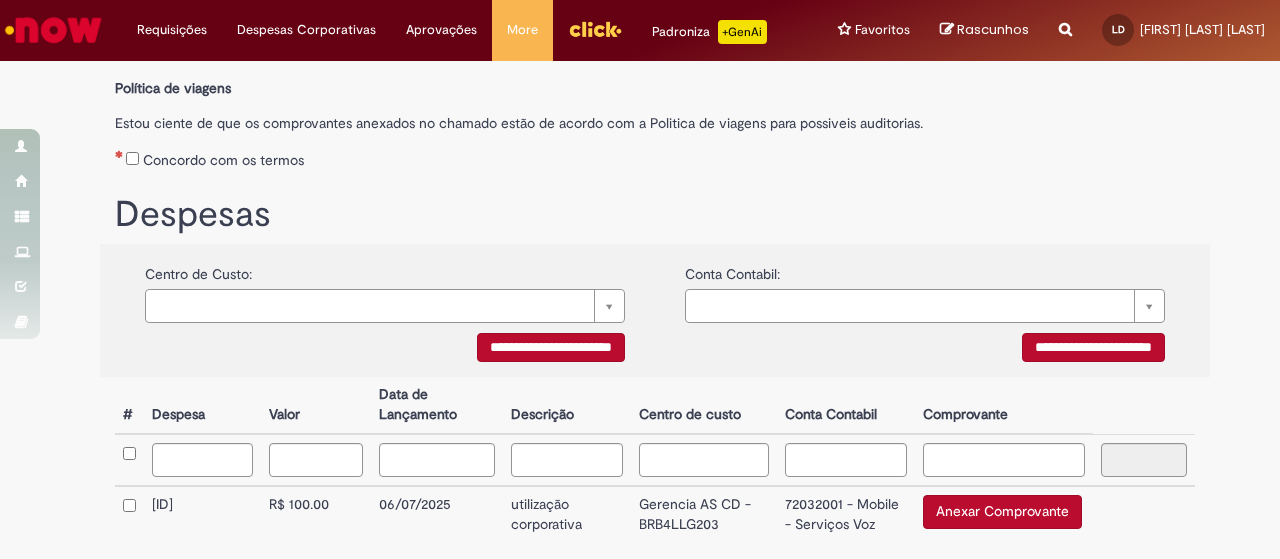 scroll, scrollTop: 238, scrollLeft: 0, axis: vertical 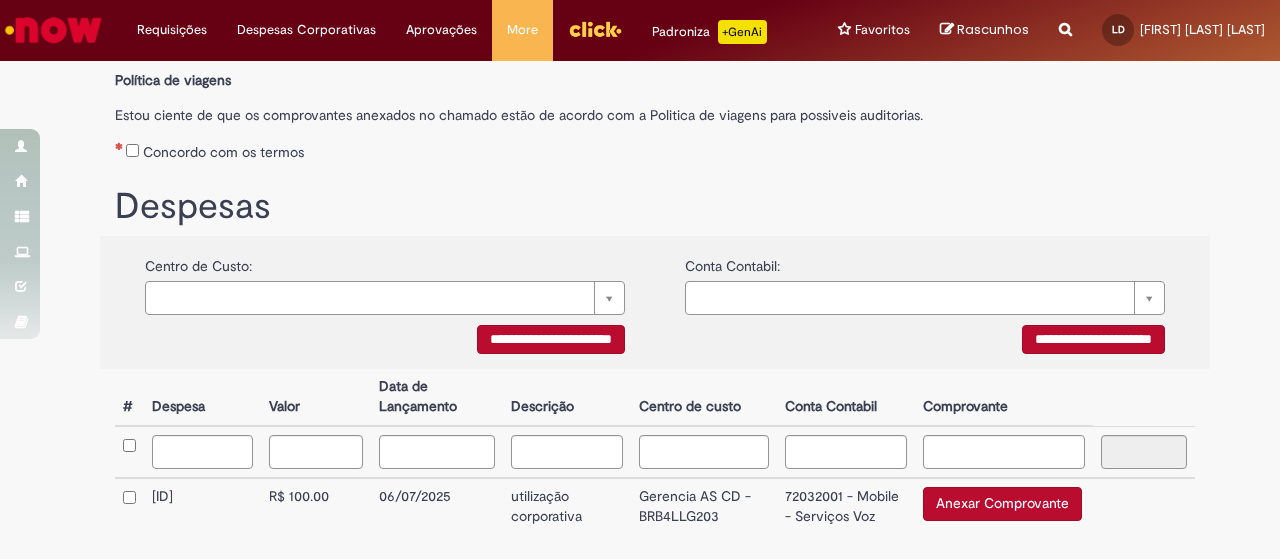 click on "Anexar Comprovante" at bounding box center (1002, 504) 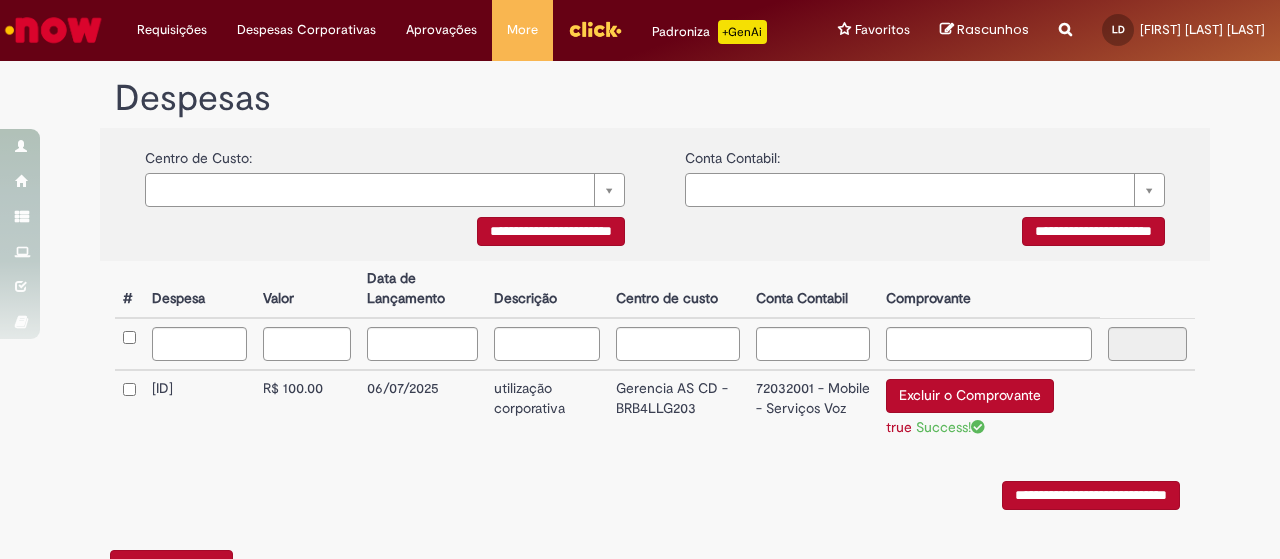 scroll, scrollTop: 442, scrollLeft: 0, axis: vertical 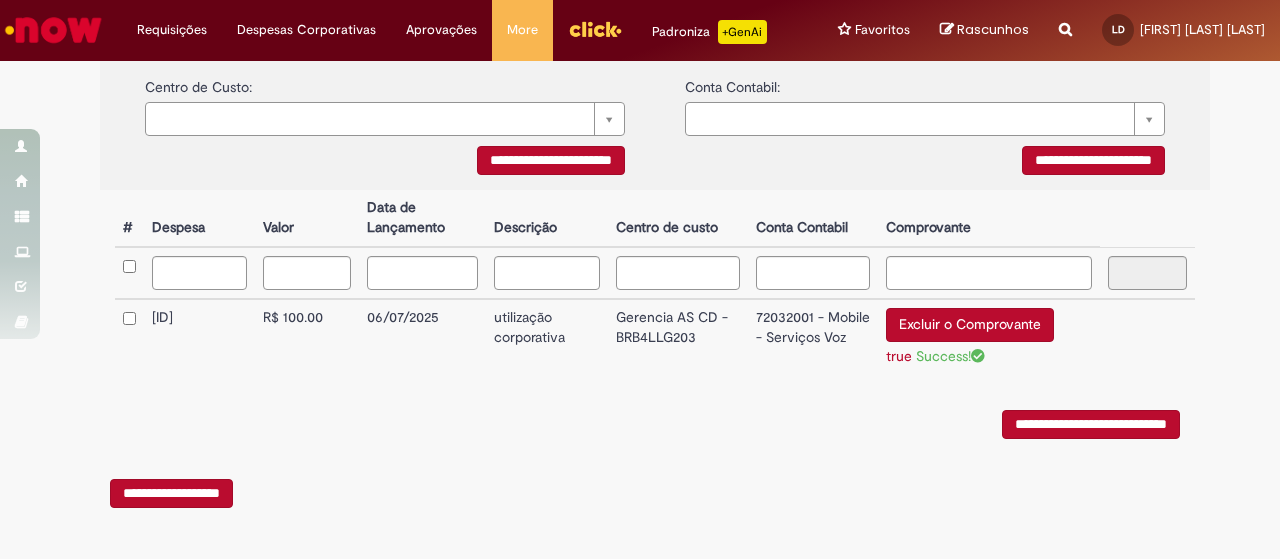 click on "**********" at bounding box center [1091, 424] 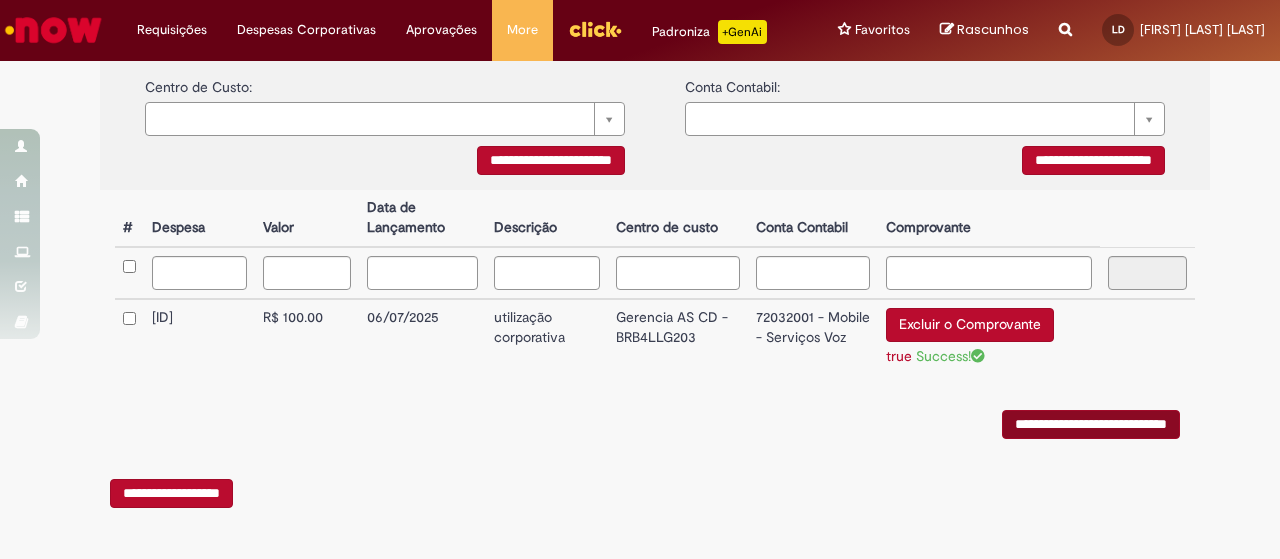 scroll, scrollTop: 0, scrollLeft: 0, axis: both 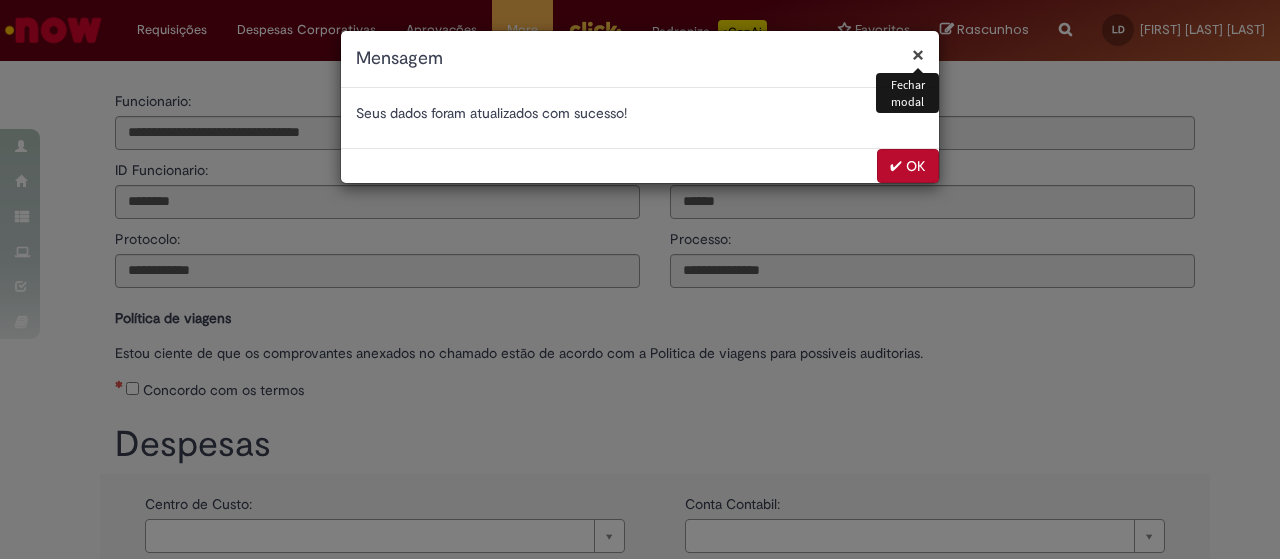 click on "✔ OK" at bounding box center [908, 166] 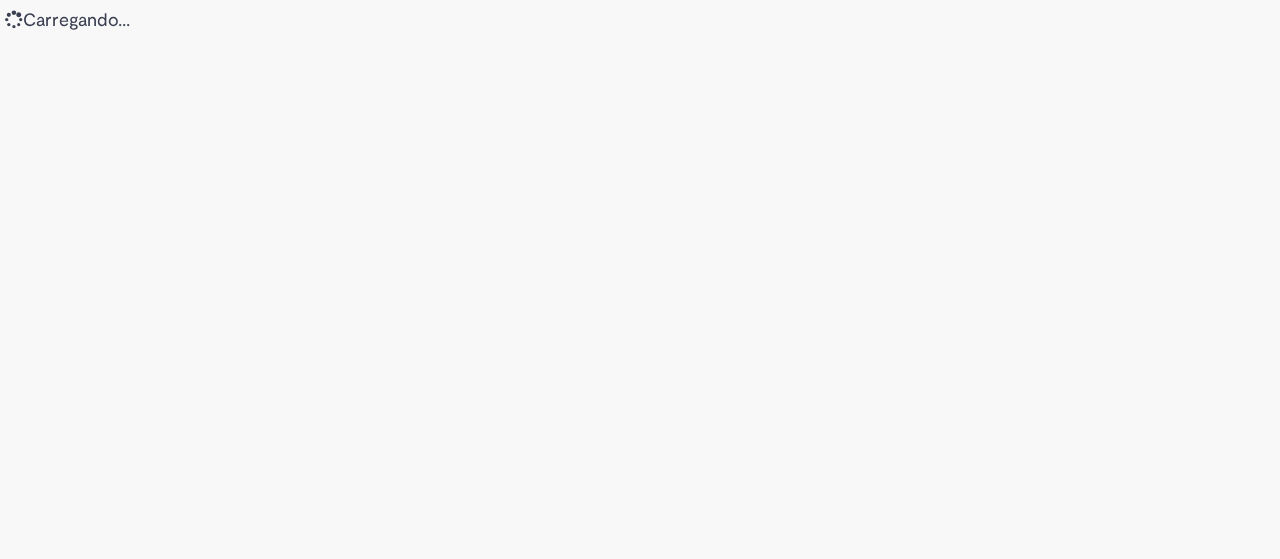 scroll, scrollTop: 0, scrollLeft: 0, axis: both 